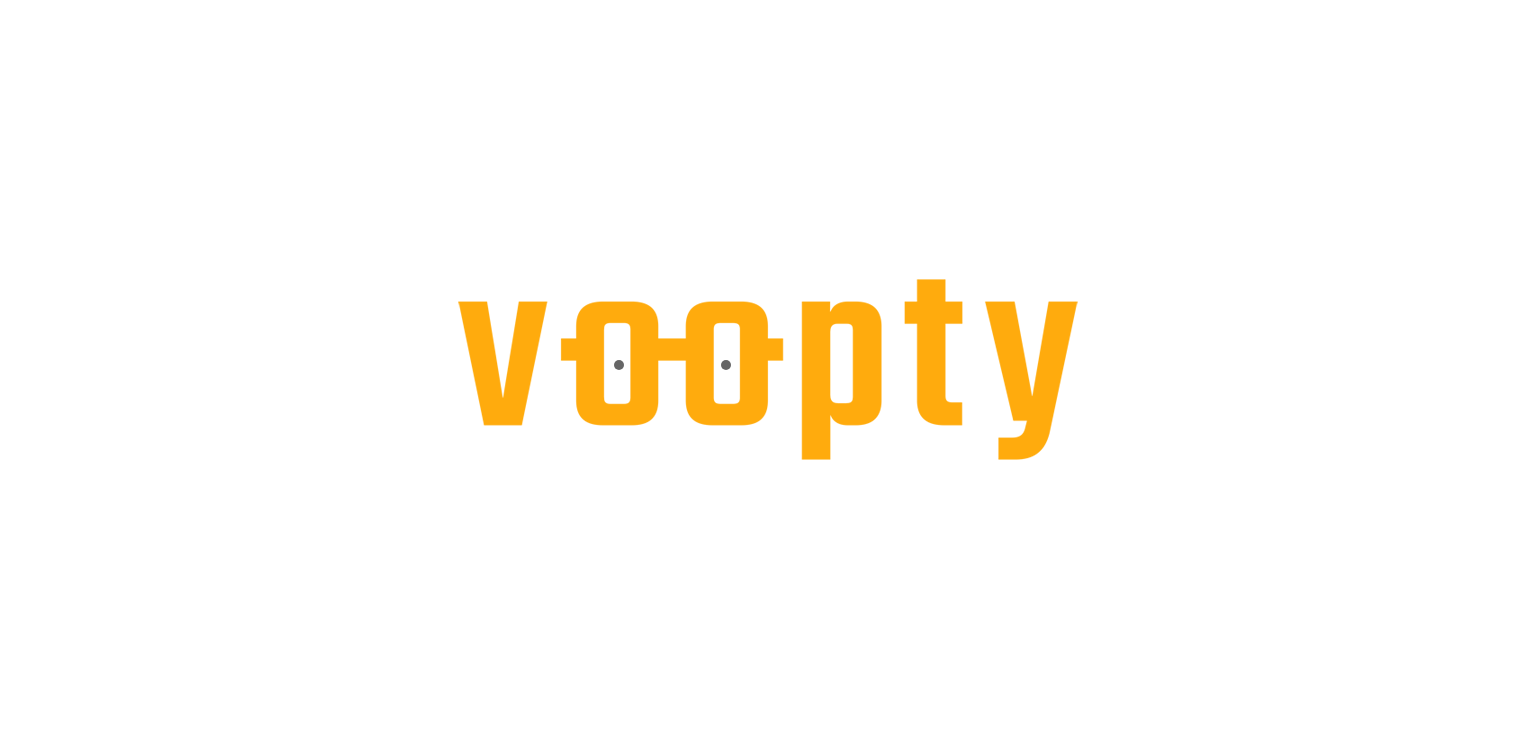 scroll, scrollTop: 0, scrollLeft: 0, axis: both 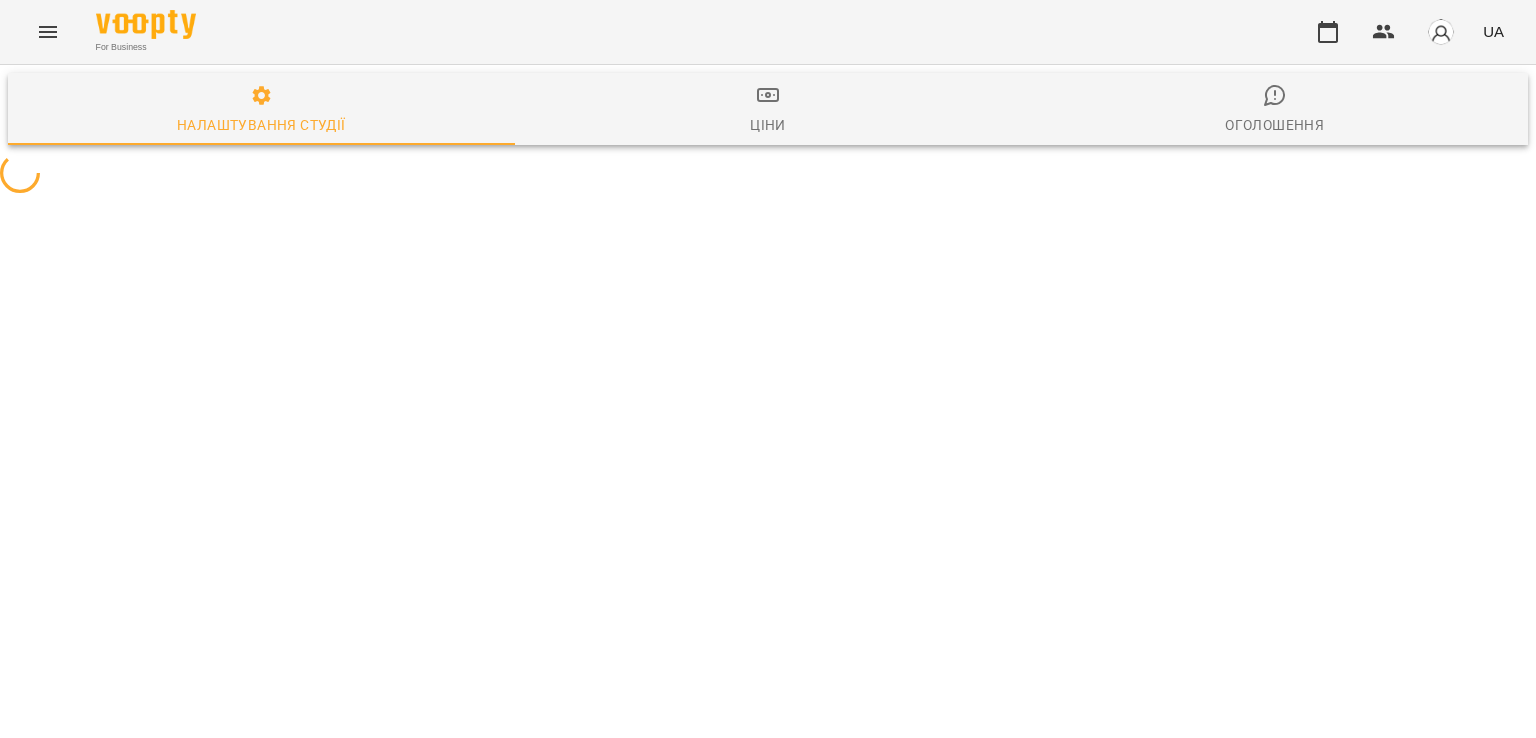 select on "**" 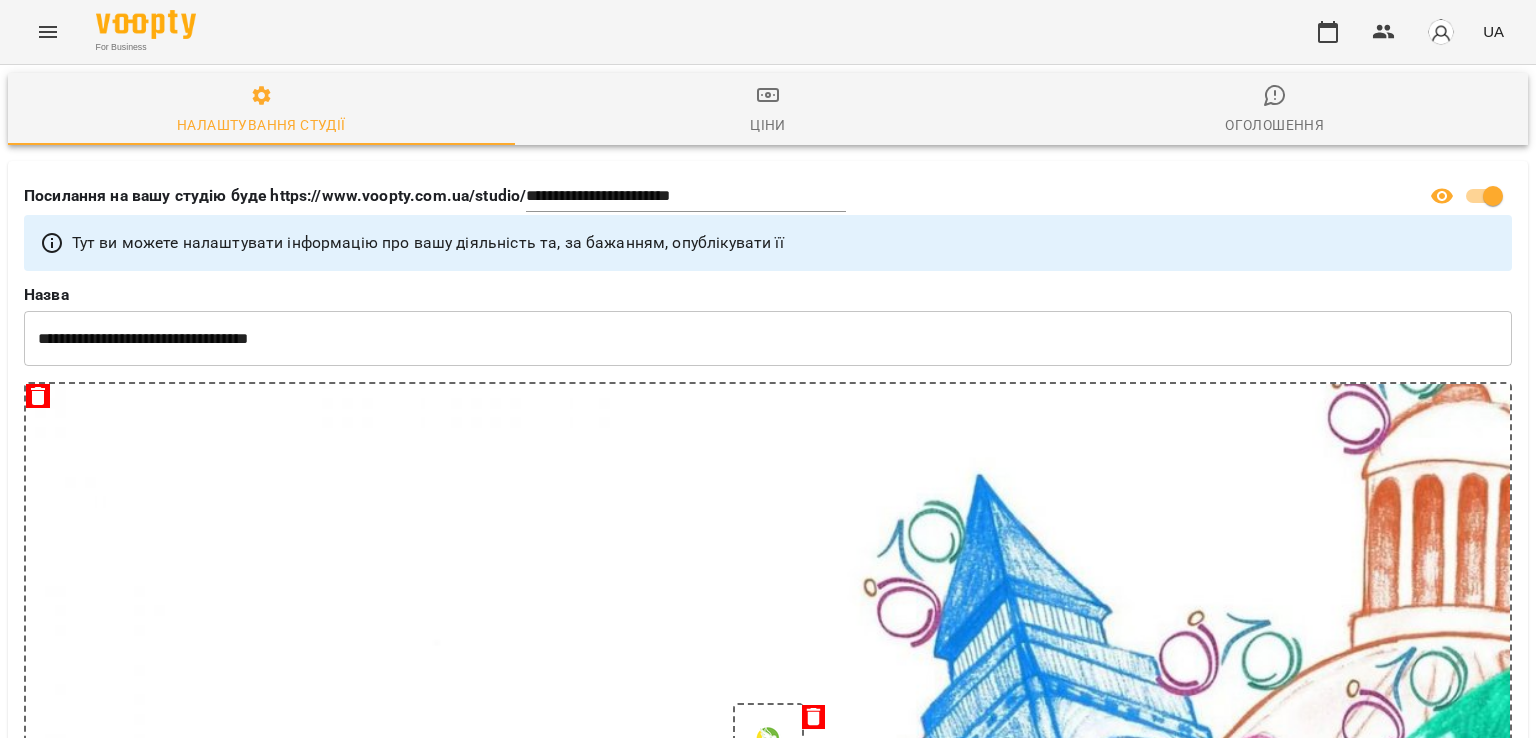 click 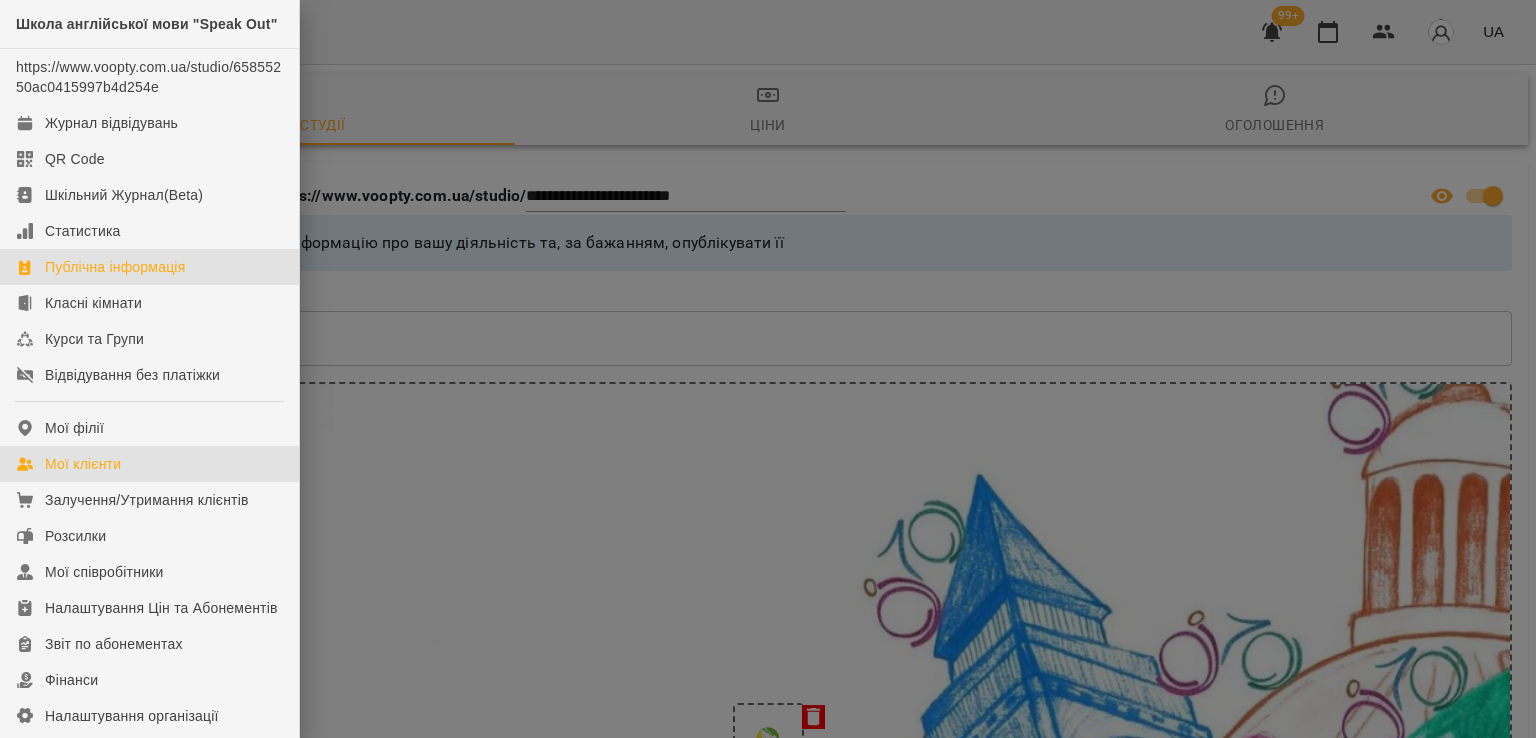 click on "Мої клієнти" at bounding box center (83, 464) 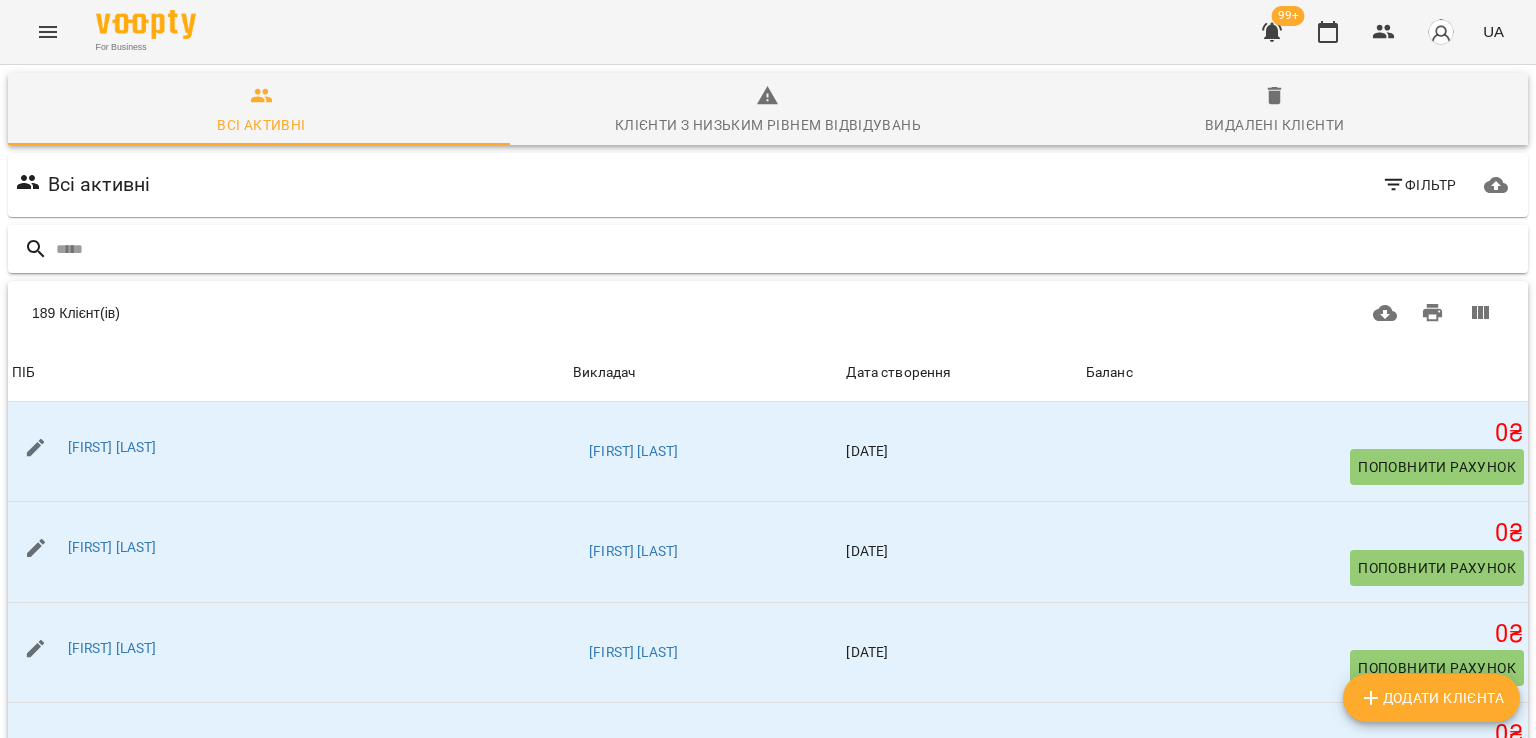 click at bounding box center [788, 249] 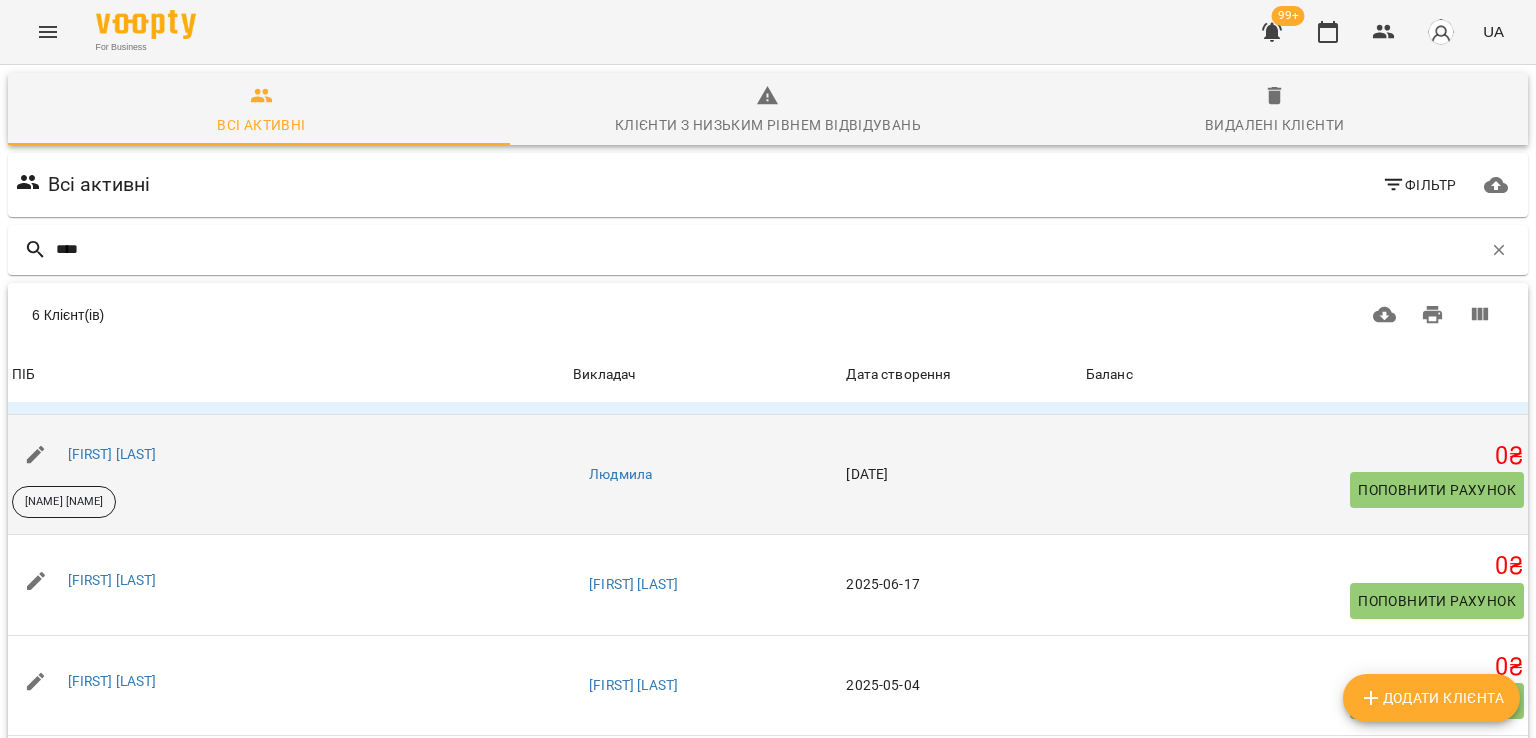 scroll, scrollTop: 179, scrollLeft: 0, axis: vertical 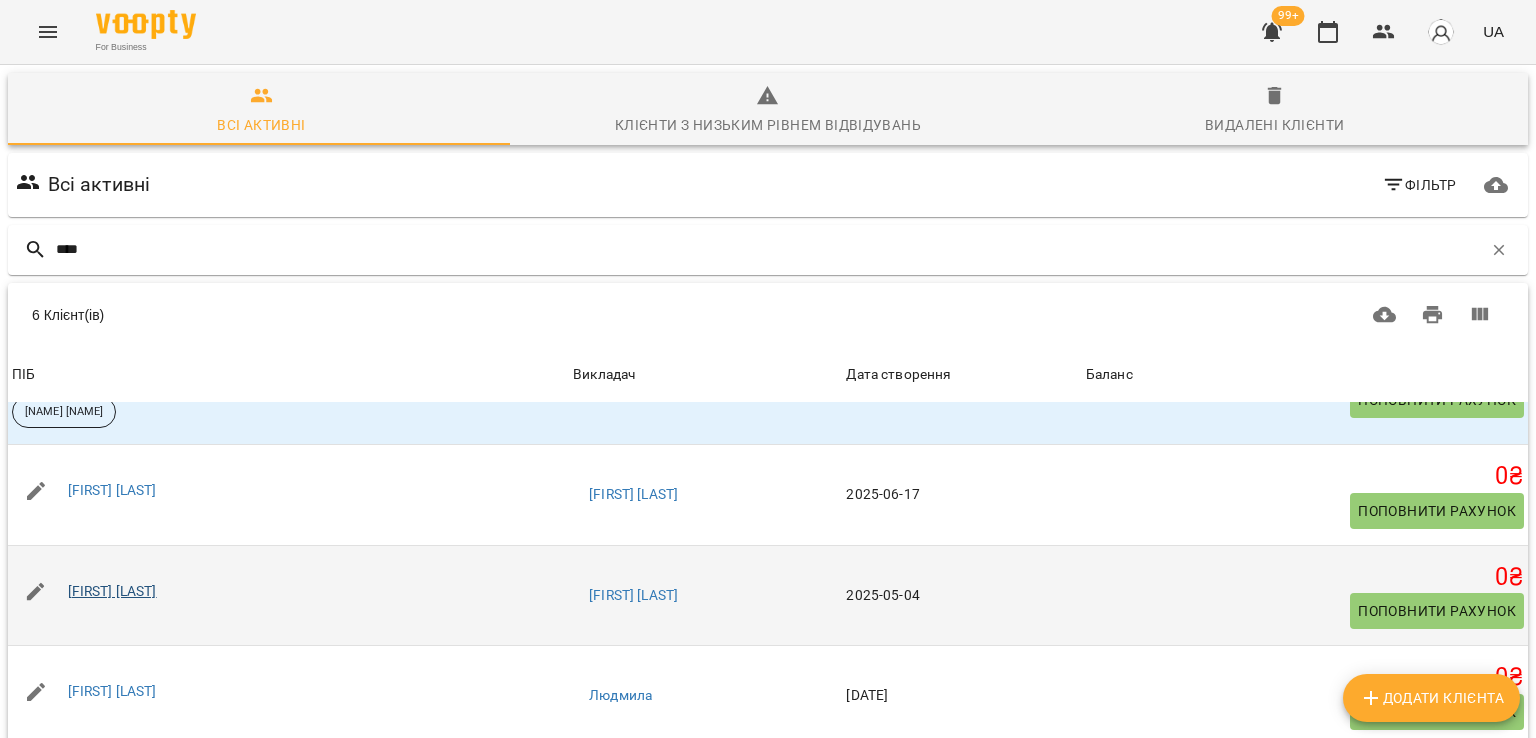 type on "****" 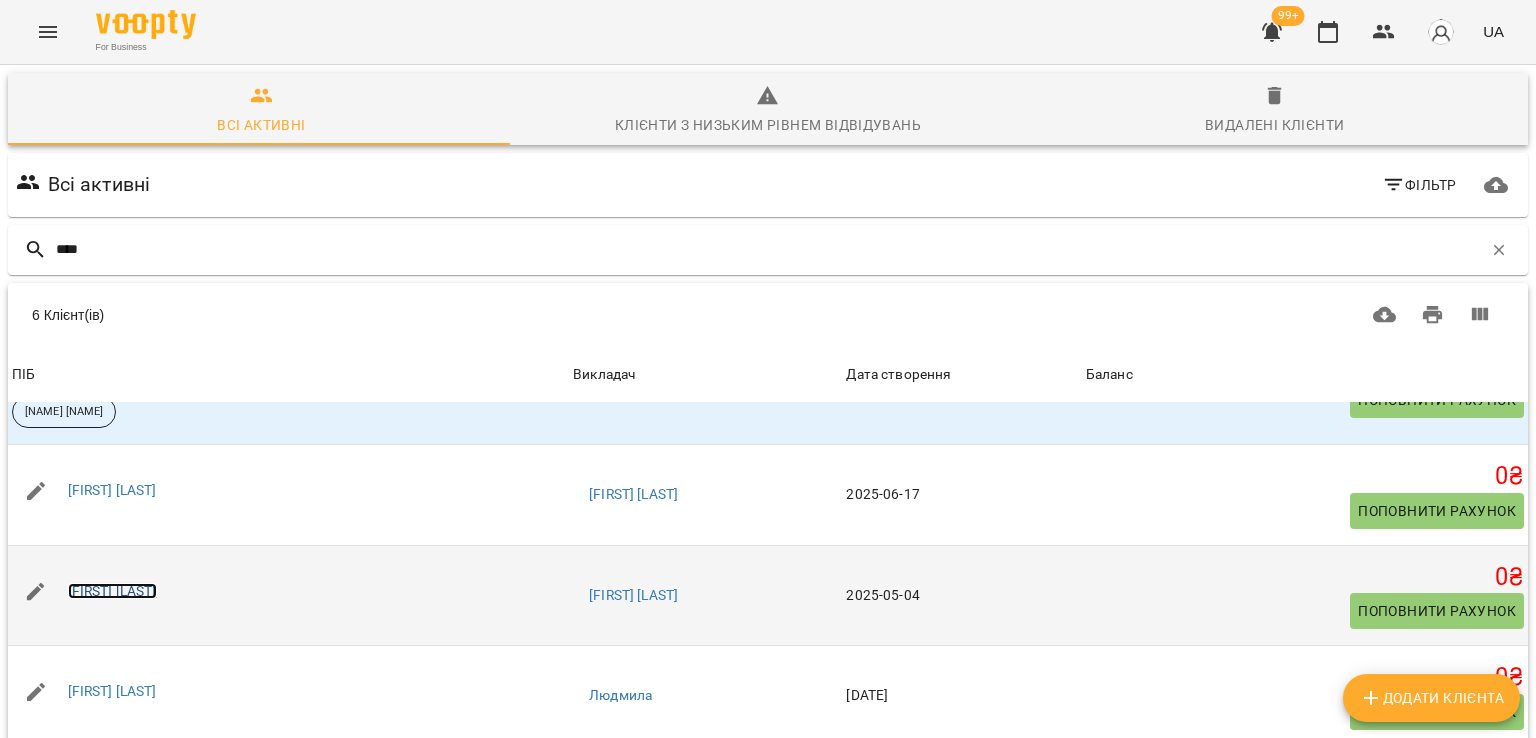 click on "Олександр Коваленко" at bounding box center [112, 591] 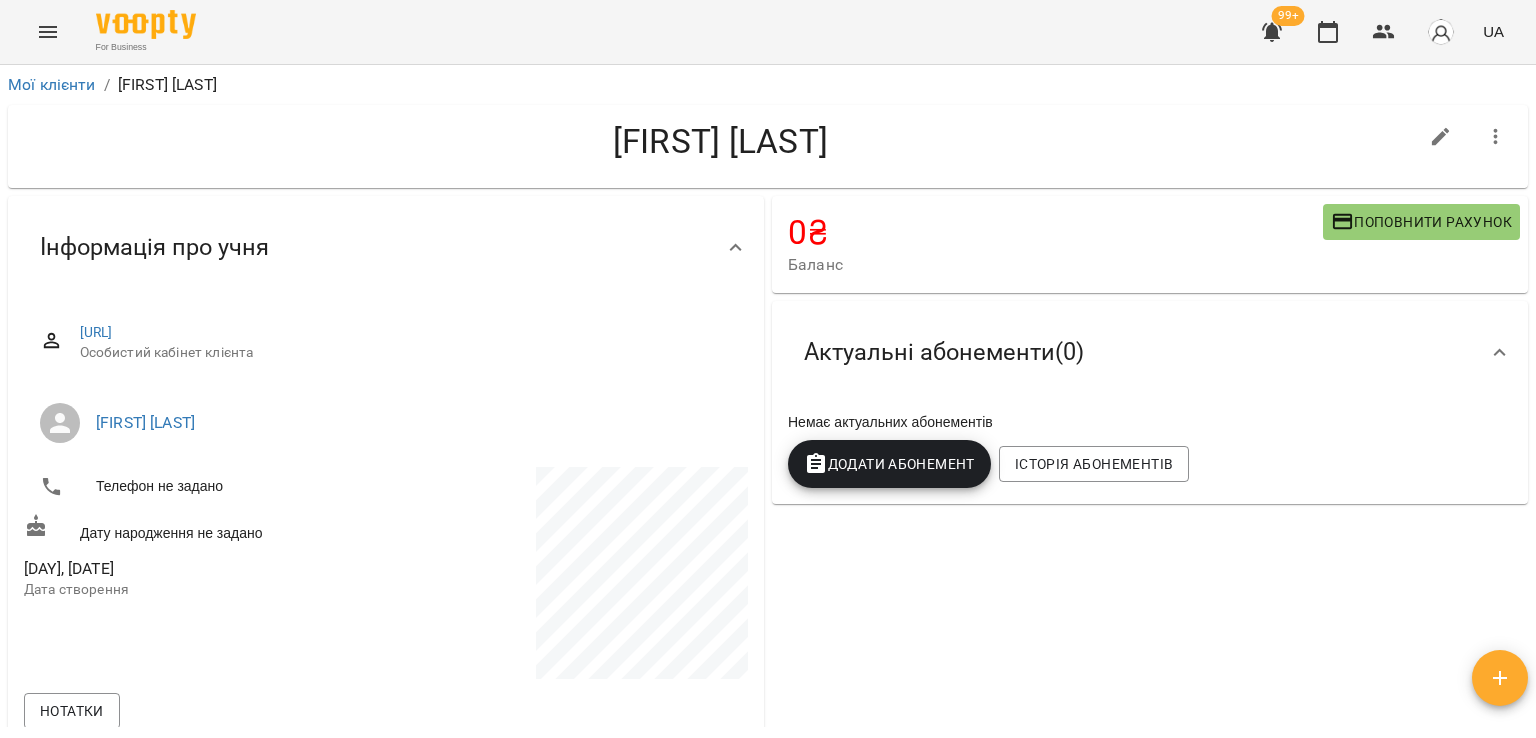 click on "Додати Абонемент" at bounding box center [889, 464] 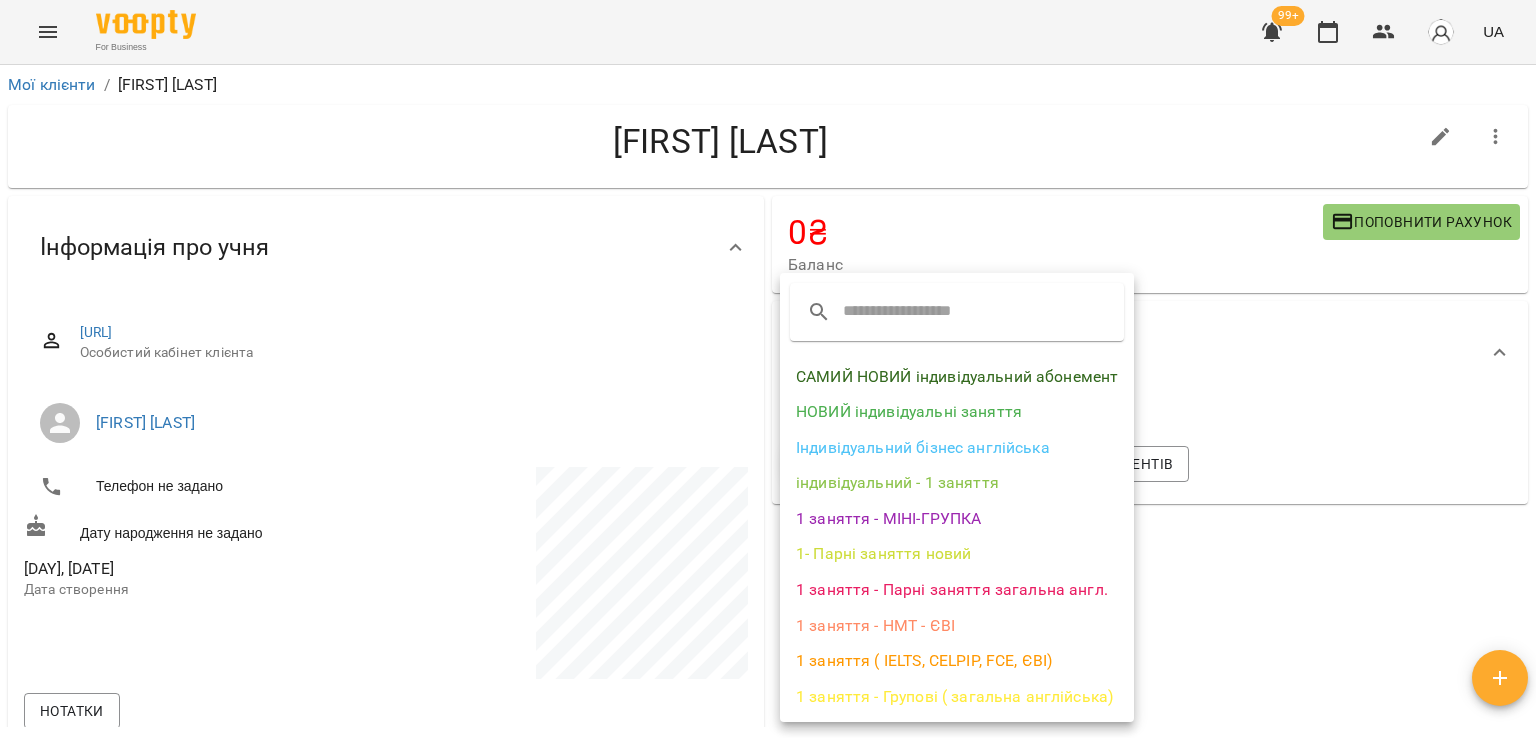 click on "САМИЙ НОВИЙ  індивідуальний абонемент" at bounding box center [957, 377] 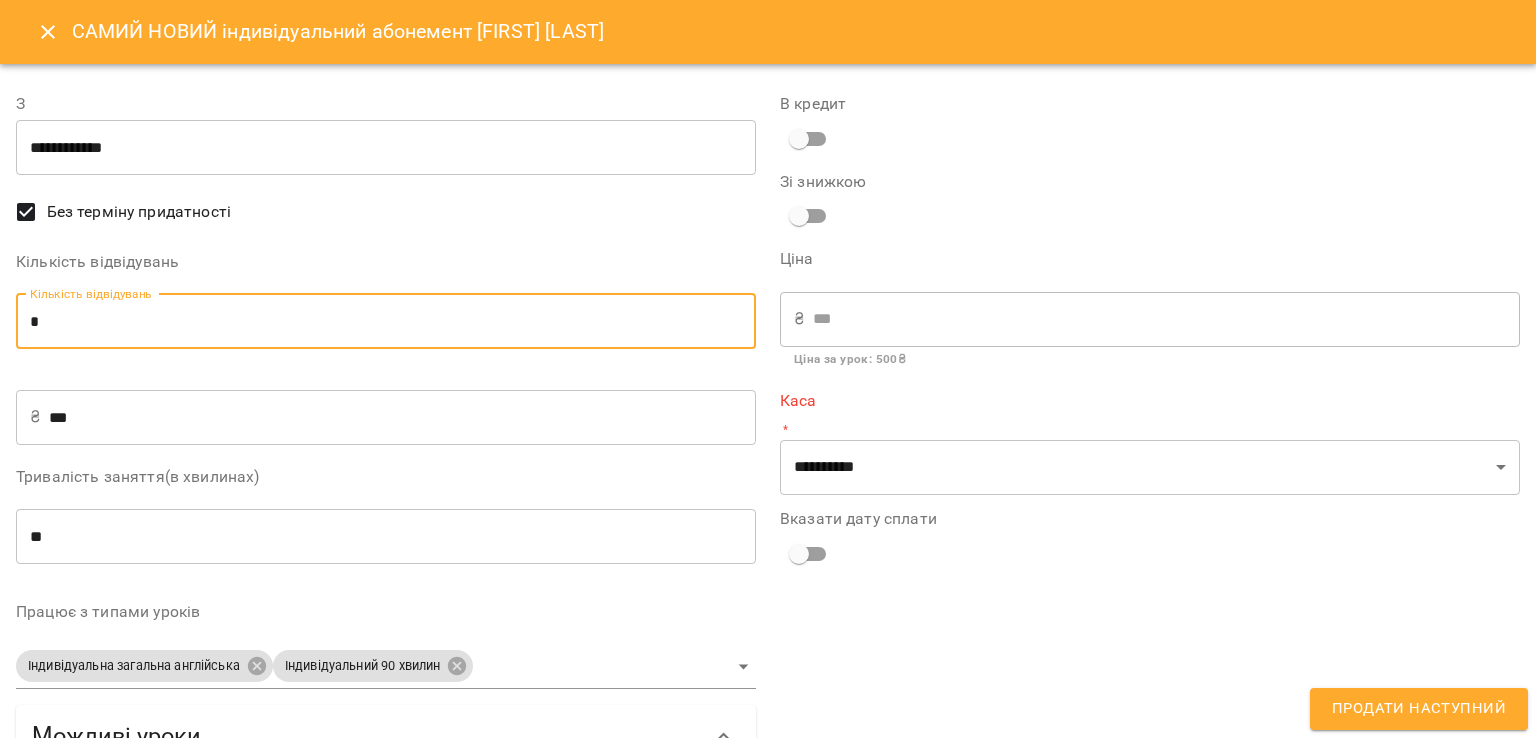 click on "*" at bounding box center [386, 322] 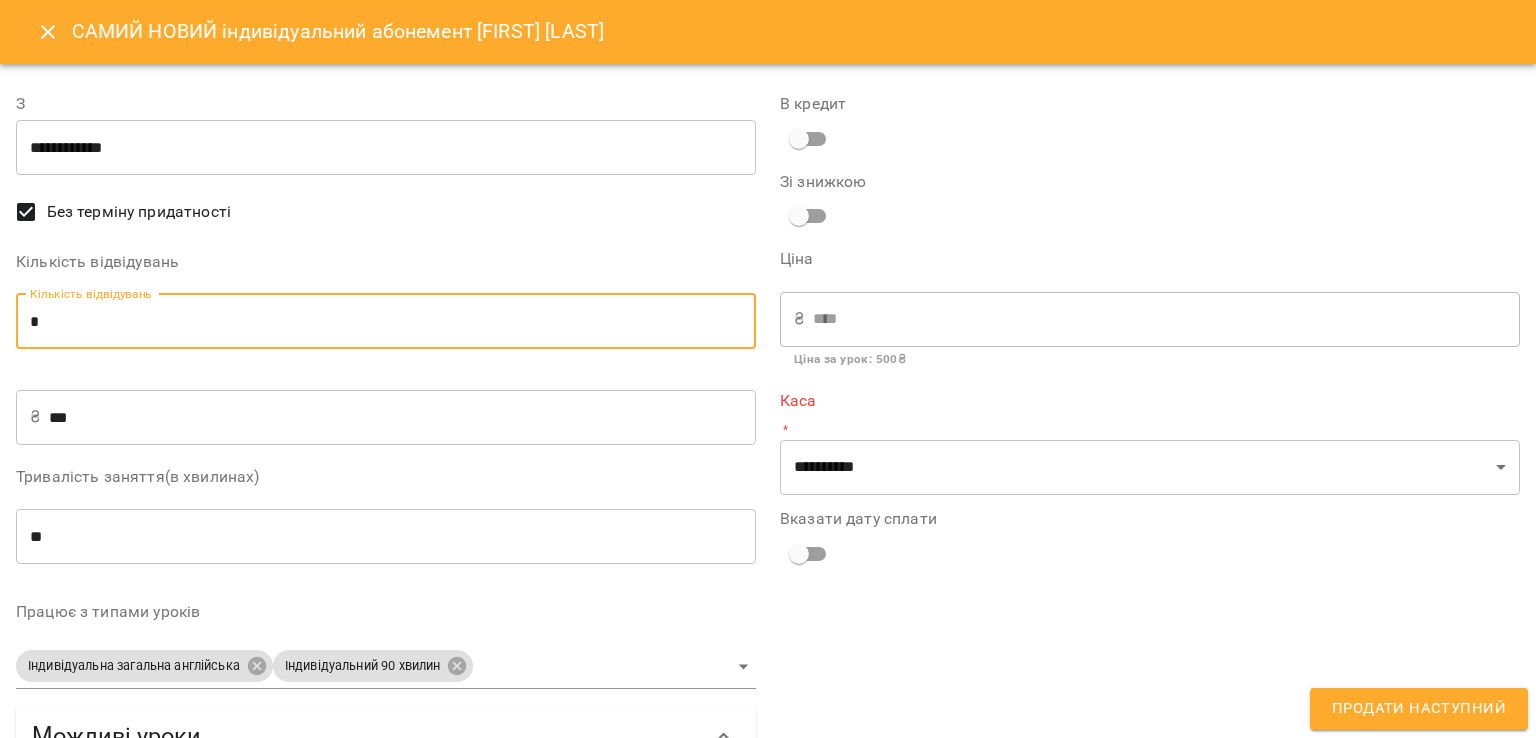type on "*" 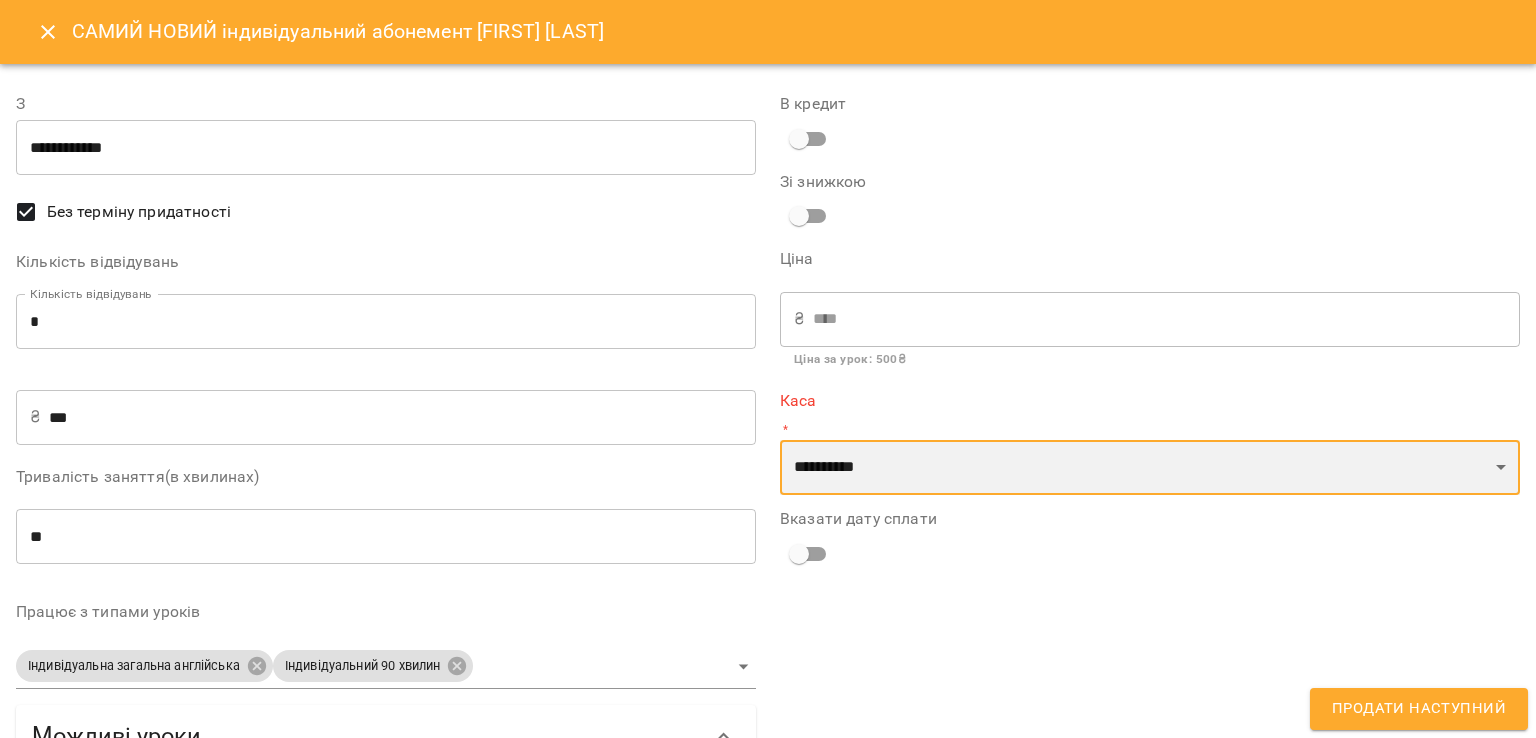 click on "**********" at bounding box center [1150, 468] 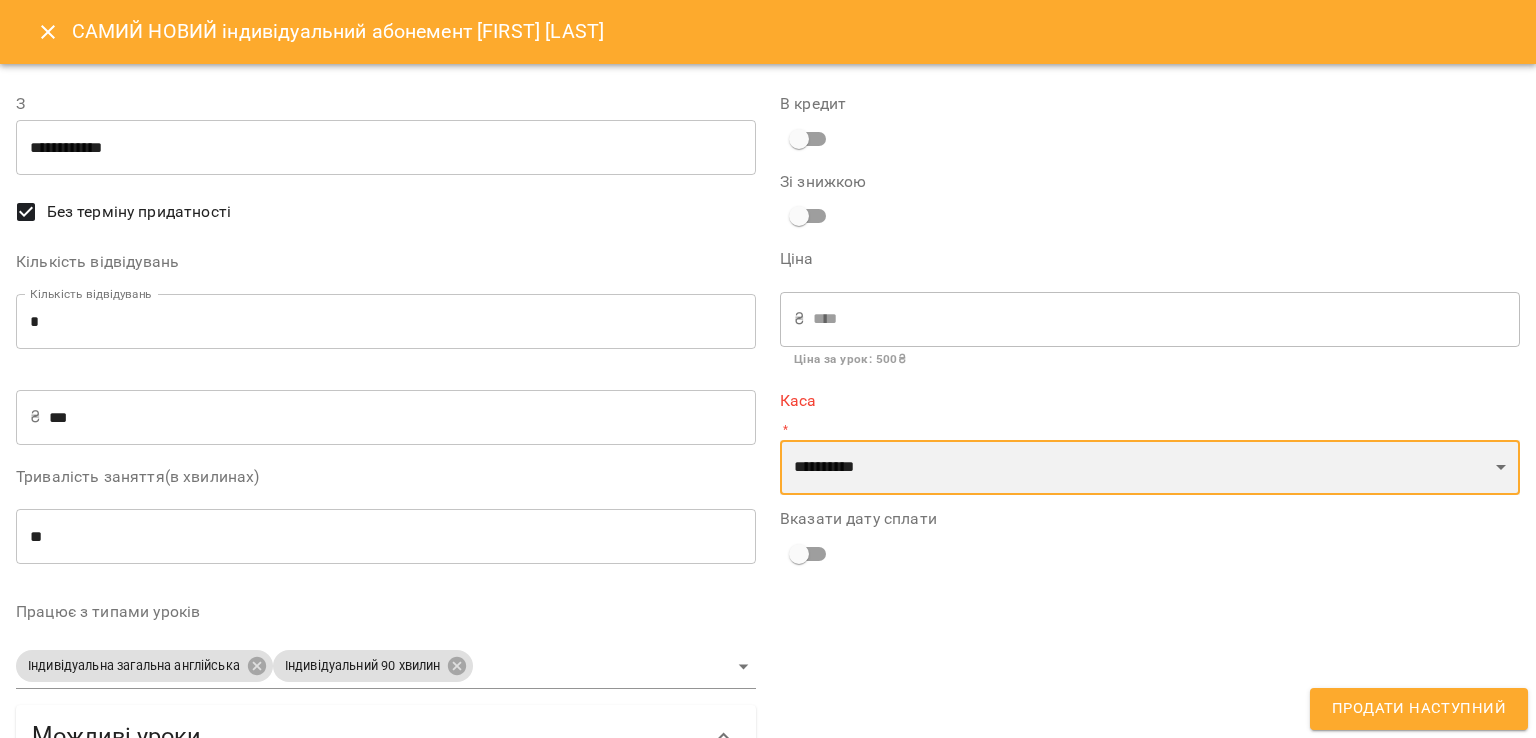 select on "****" 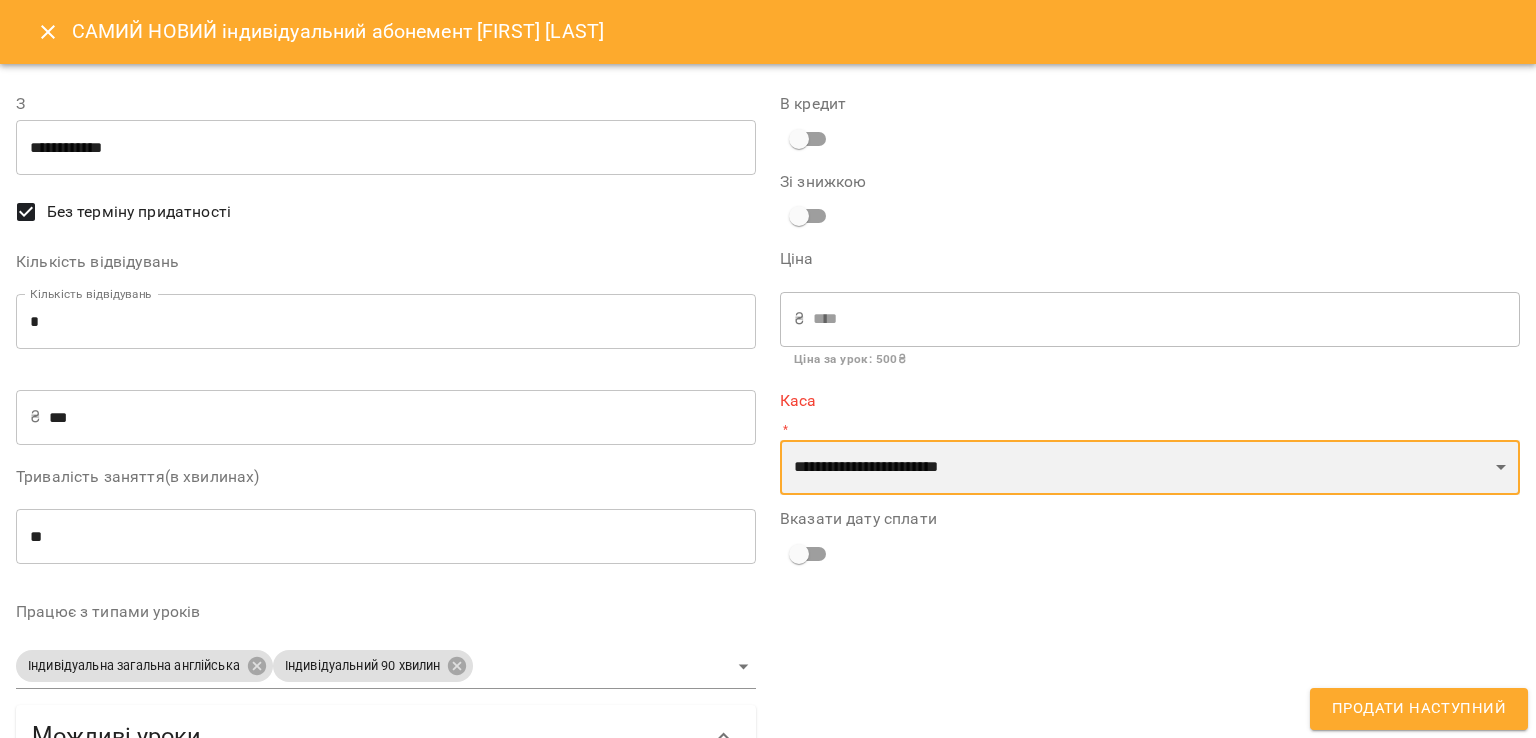 click on "**********" at bounding box center [1150, 468] 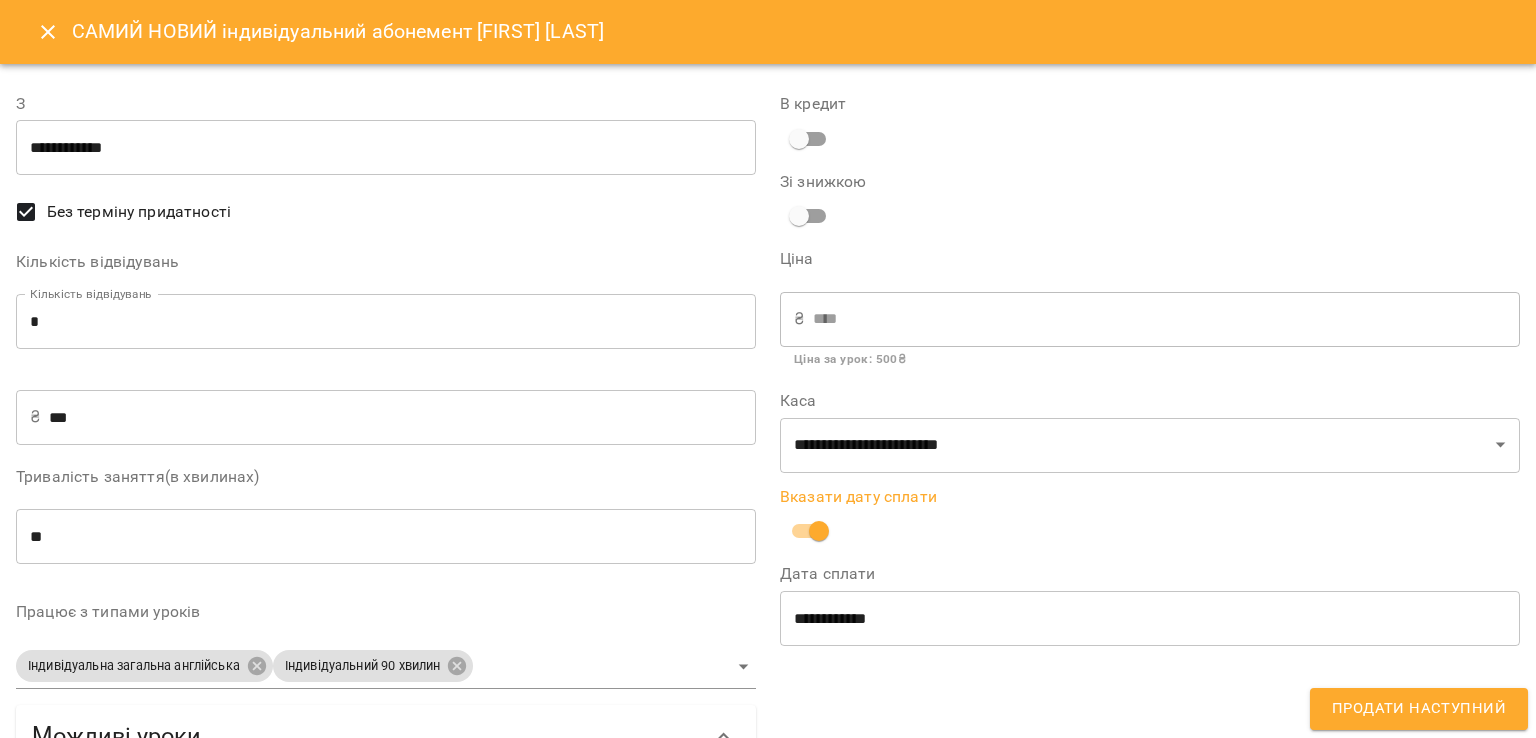 click on "Продати наступний" at bounding box center [1419, 709] 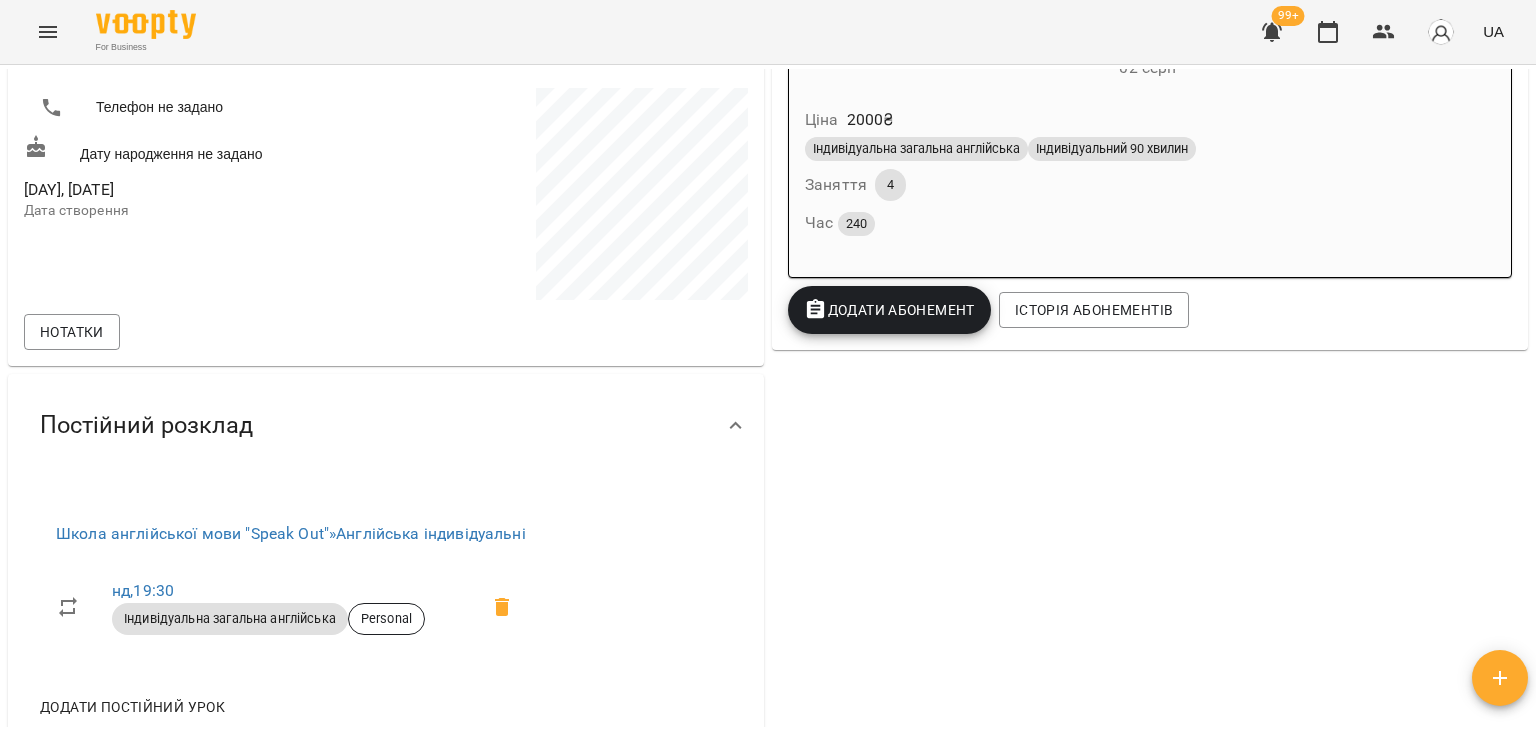 scroll, scrollTop: 0, scrollLeft: 0, axis: both 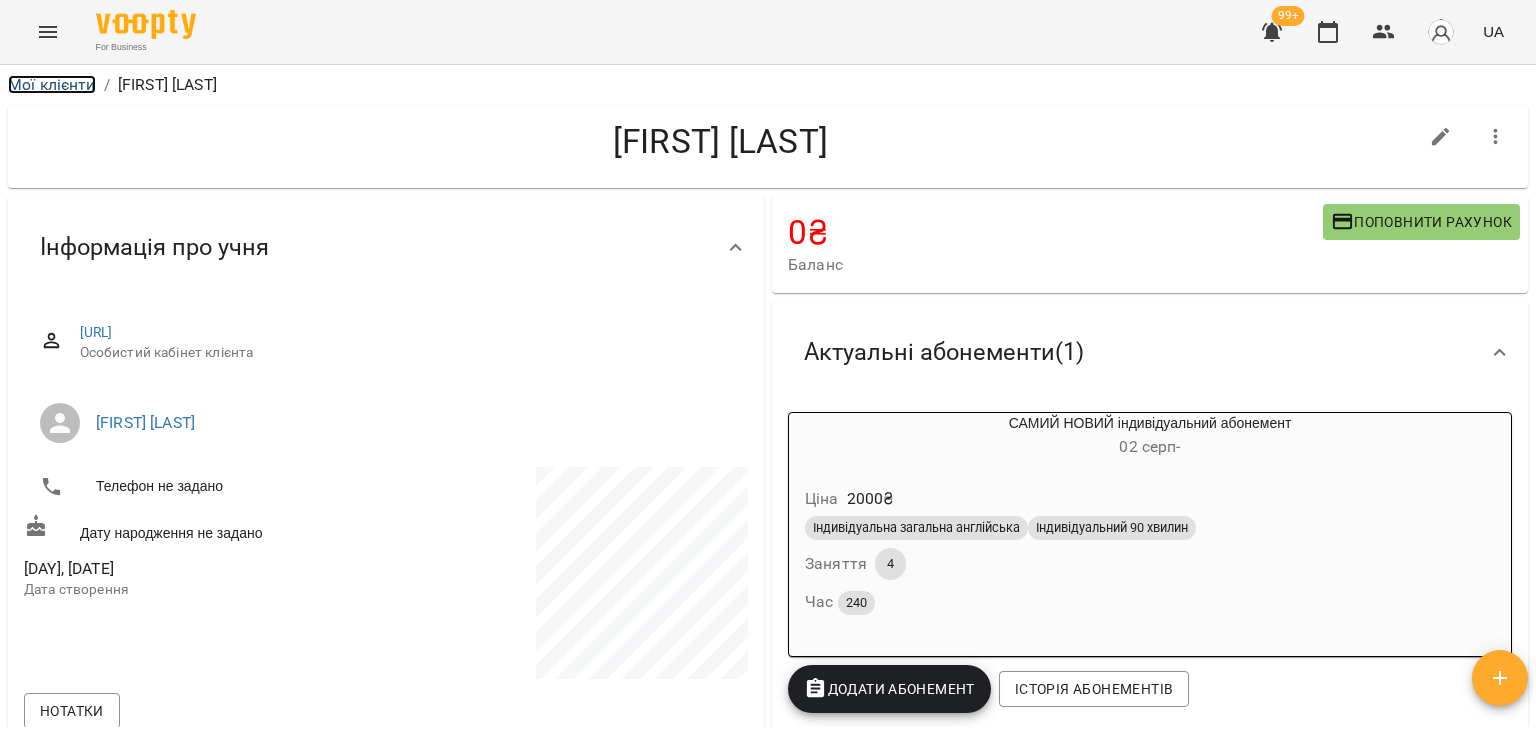 click on "Мої клієнти" at bounding box center [52, 84] 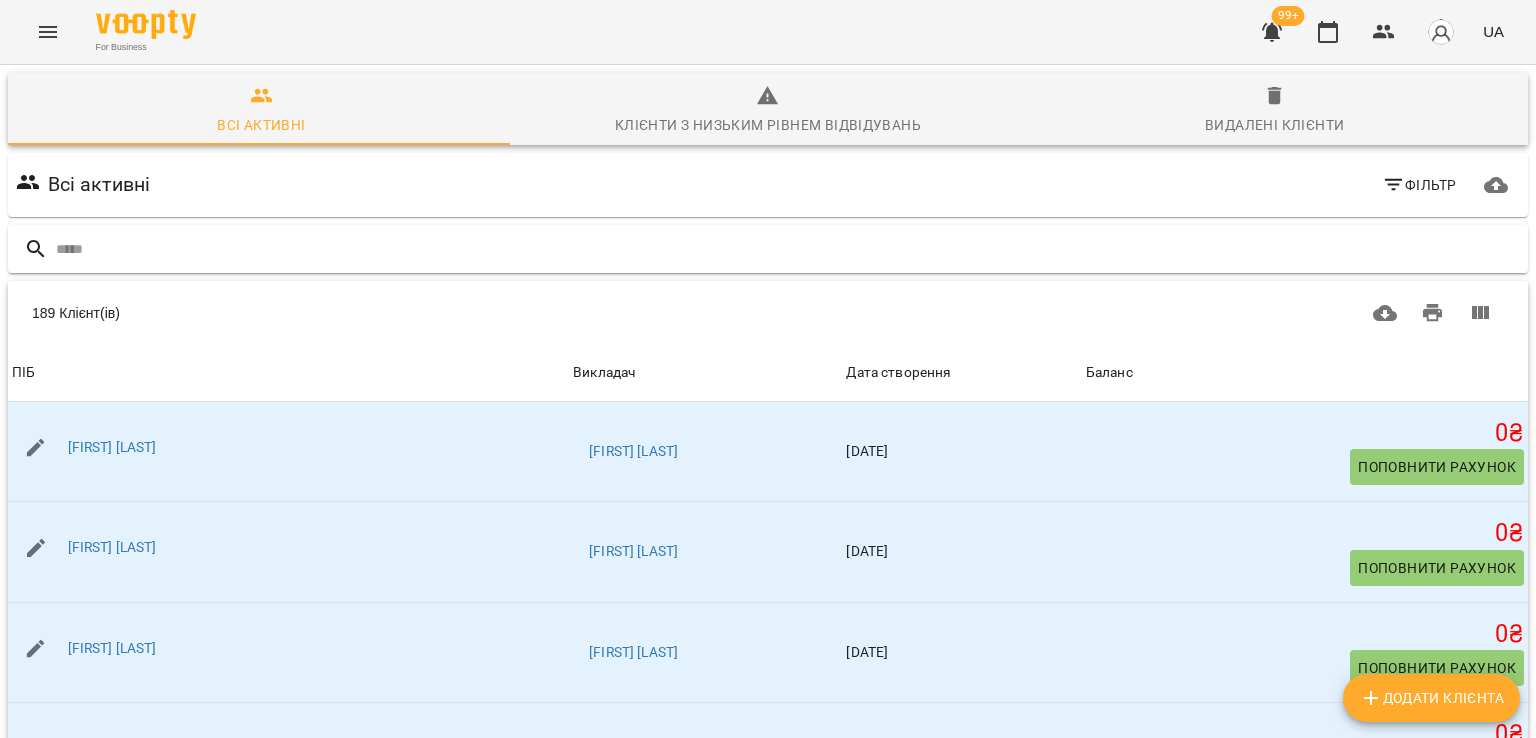click at bounding box center [788, 249] 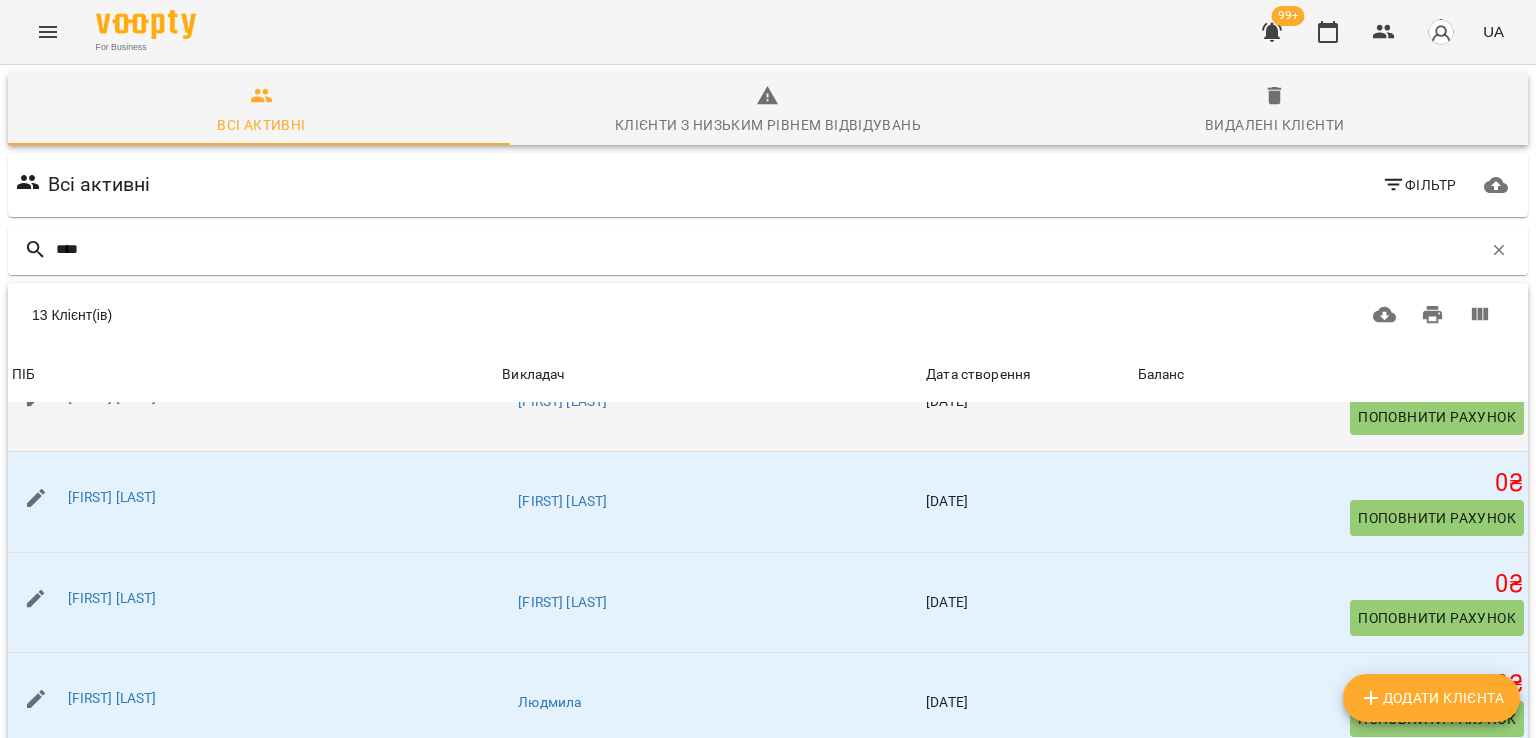 scroll, scrollTop: 0, scrollLeft: 0, axis: both 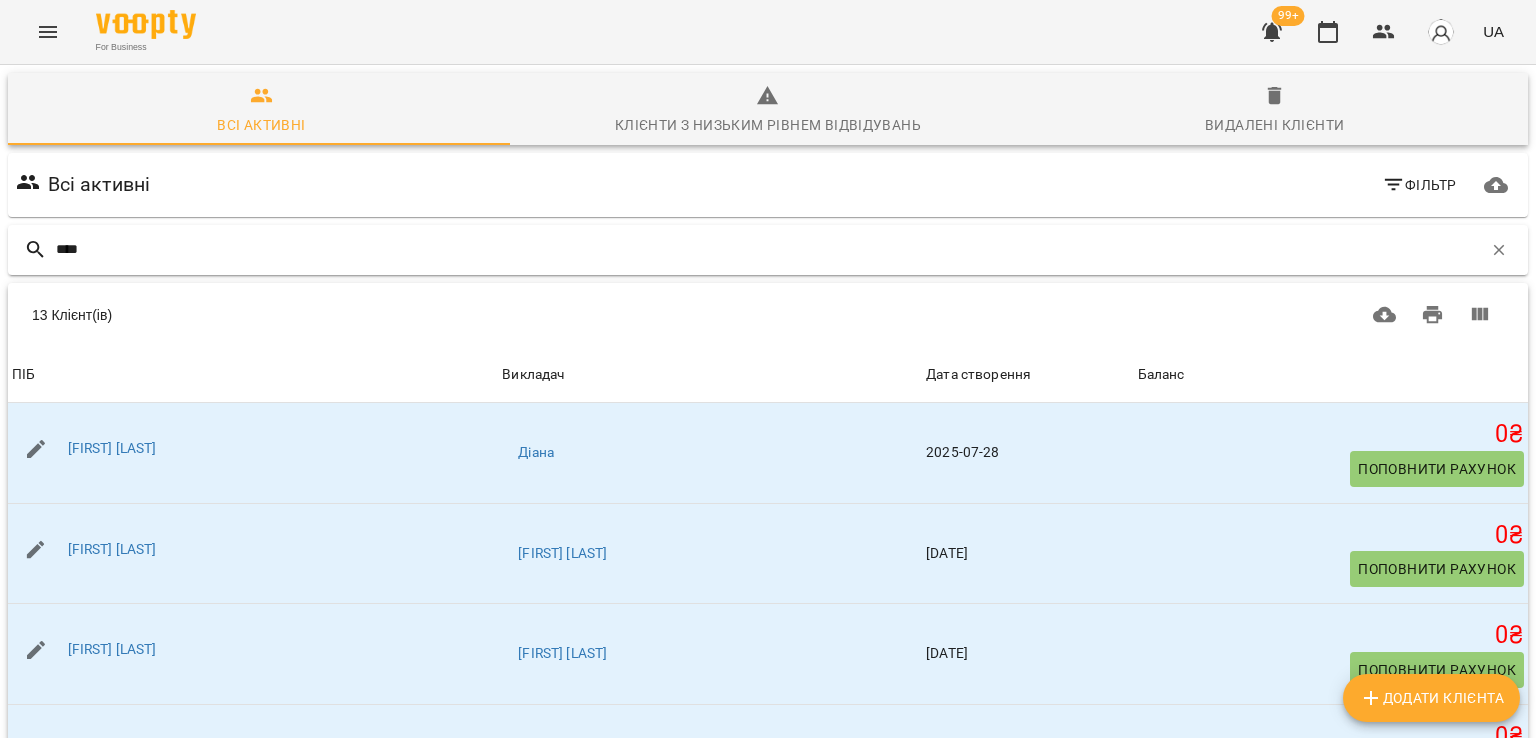 click on "****" at bounding box center [769, 249] 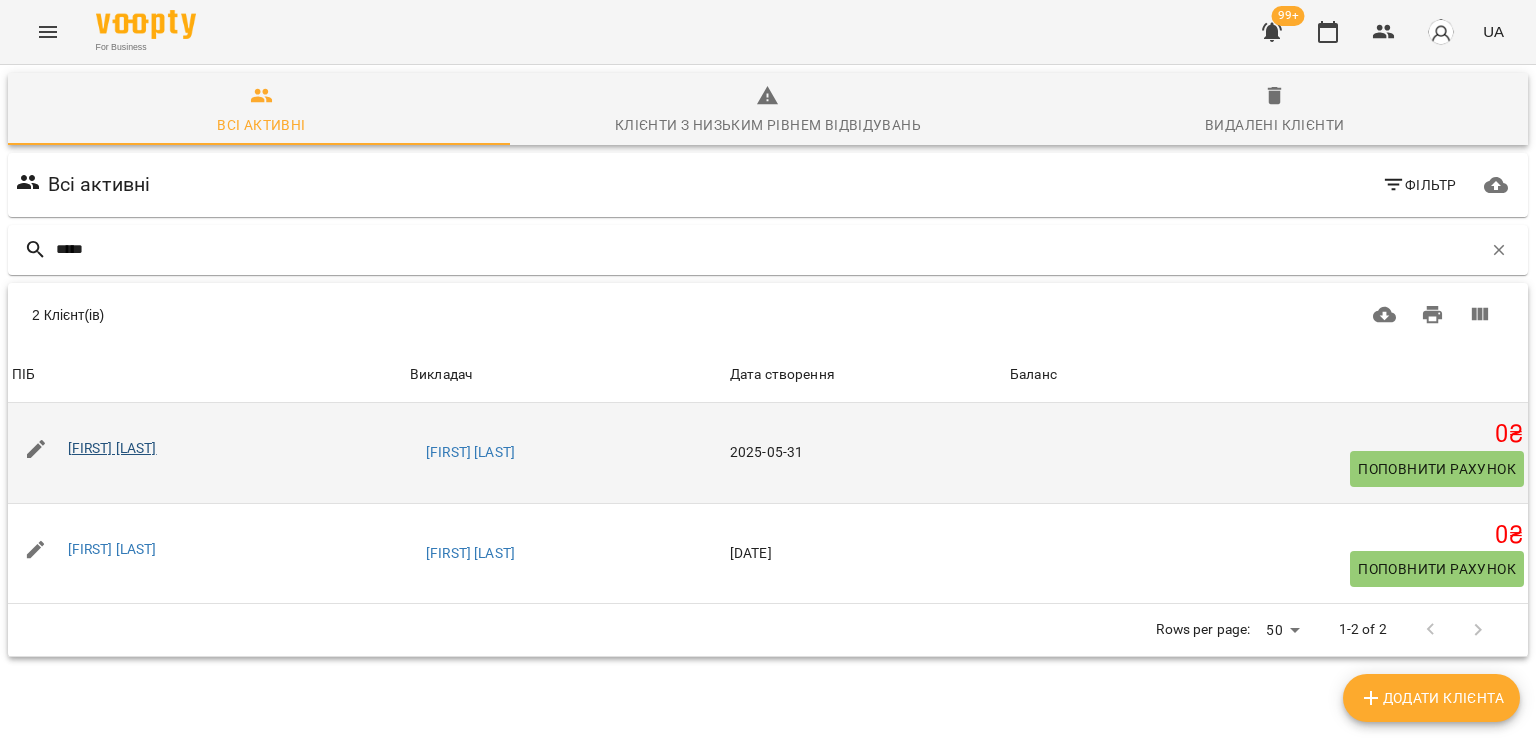 type on "*****" 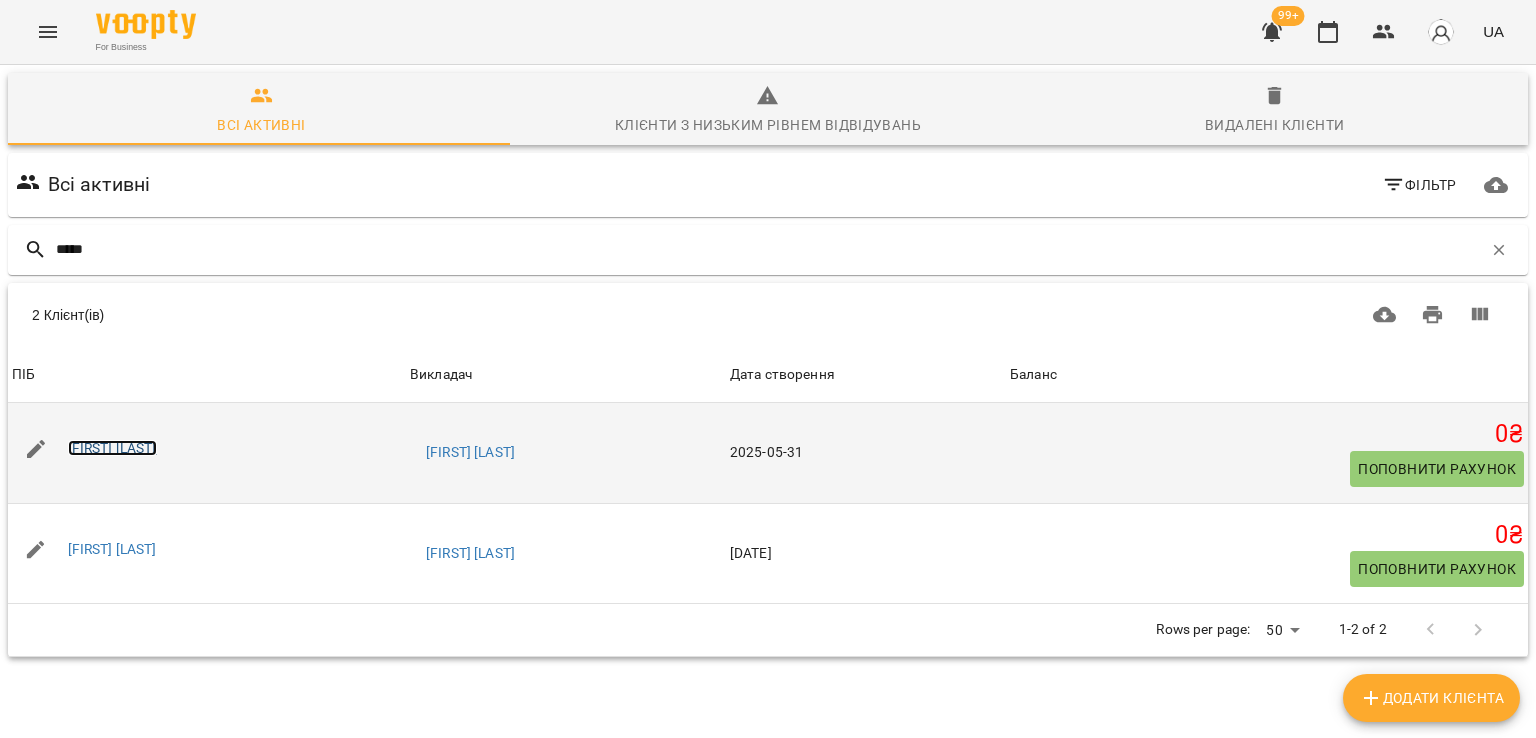 click on "Ірина Андрейко" at bounding box center [112, 448] 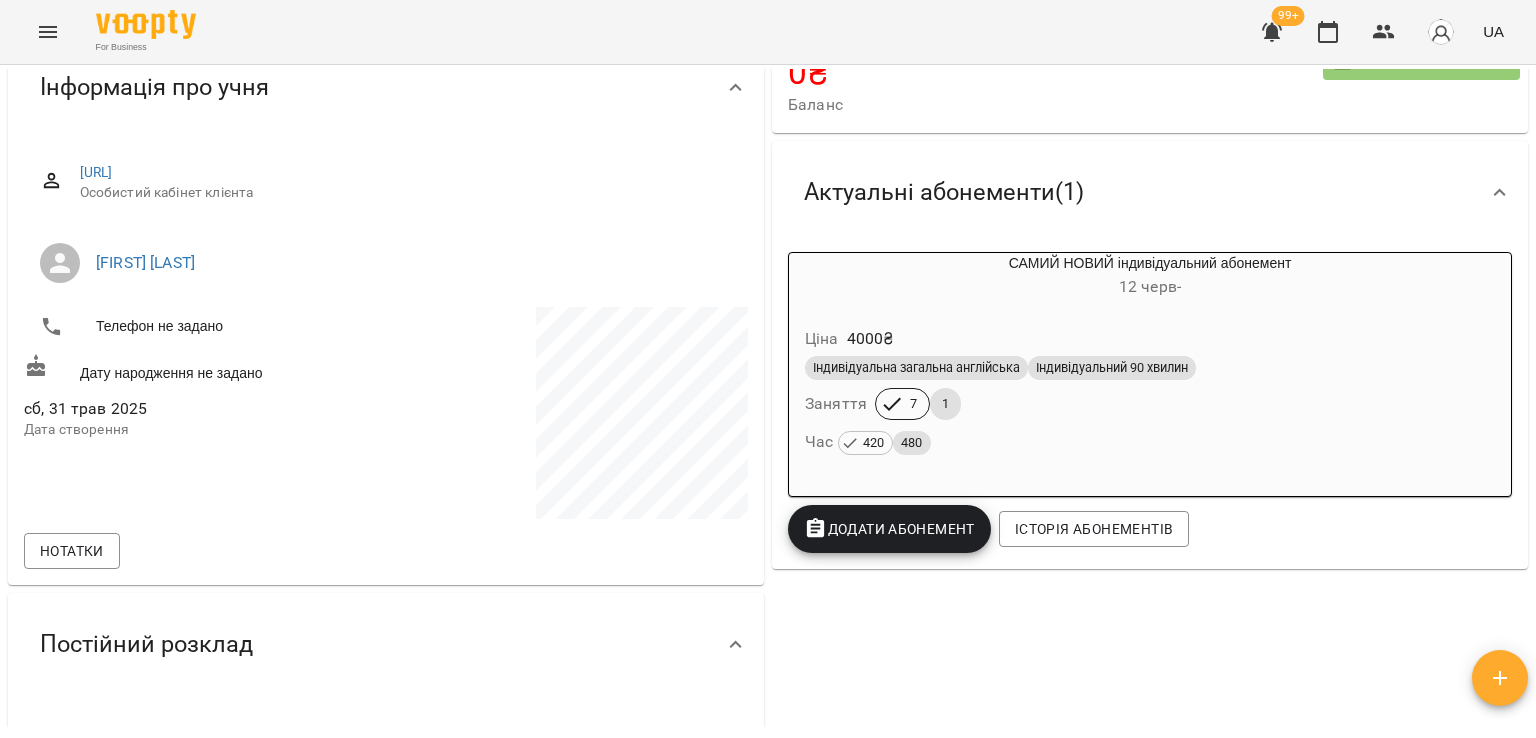 scroll, scrollTop: 300, scrollLeft: 0, axis: vertical 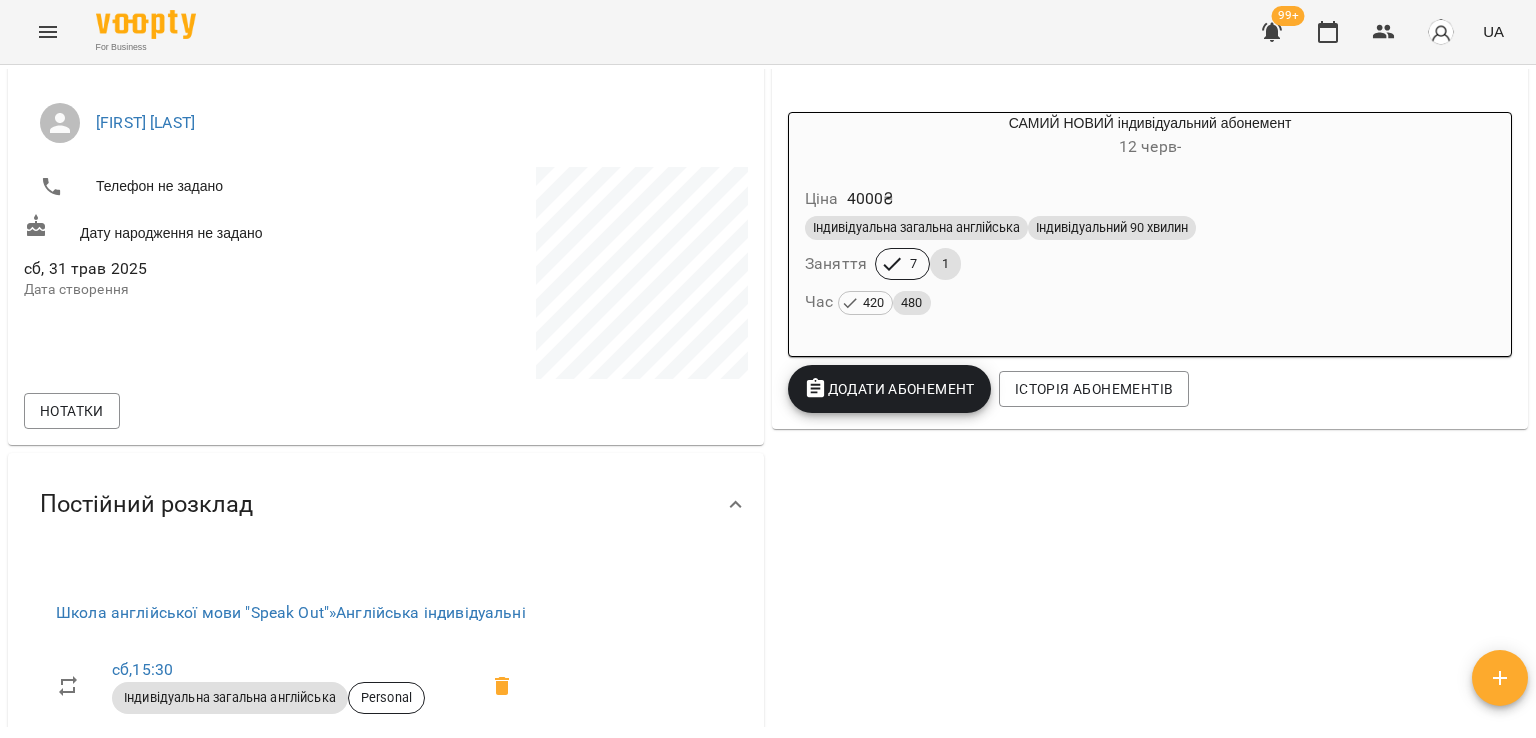 click on "Додати Абонемент" at bounding box center [889, 389] 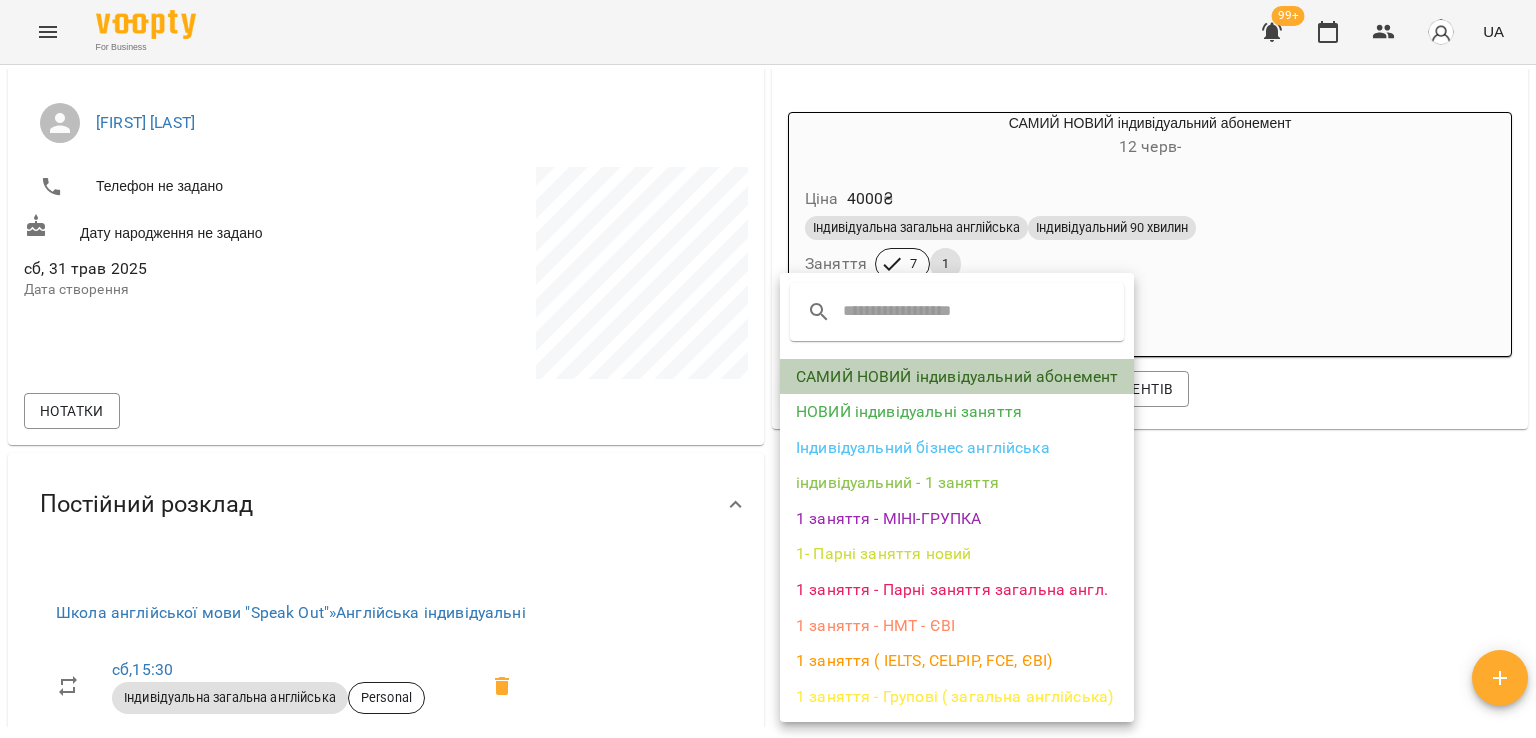 click on "САМИЙ НОВИЙ  індивідуальний абонемент" at bounding box center (957, 377) 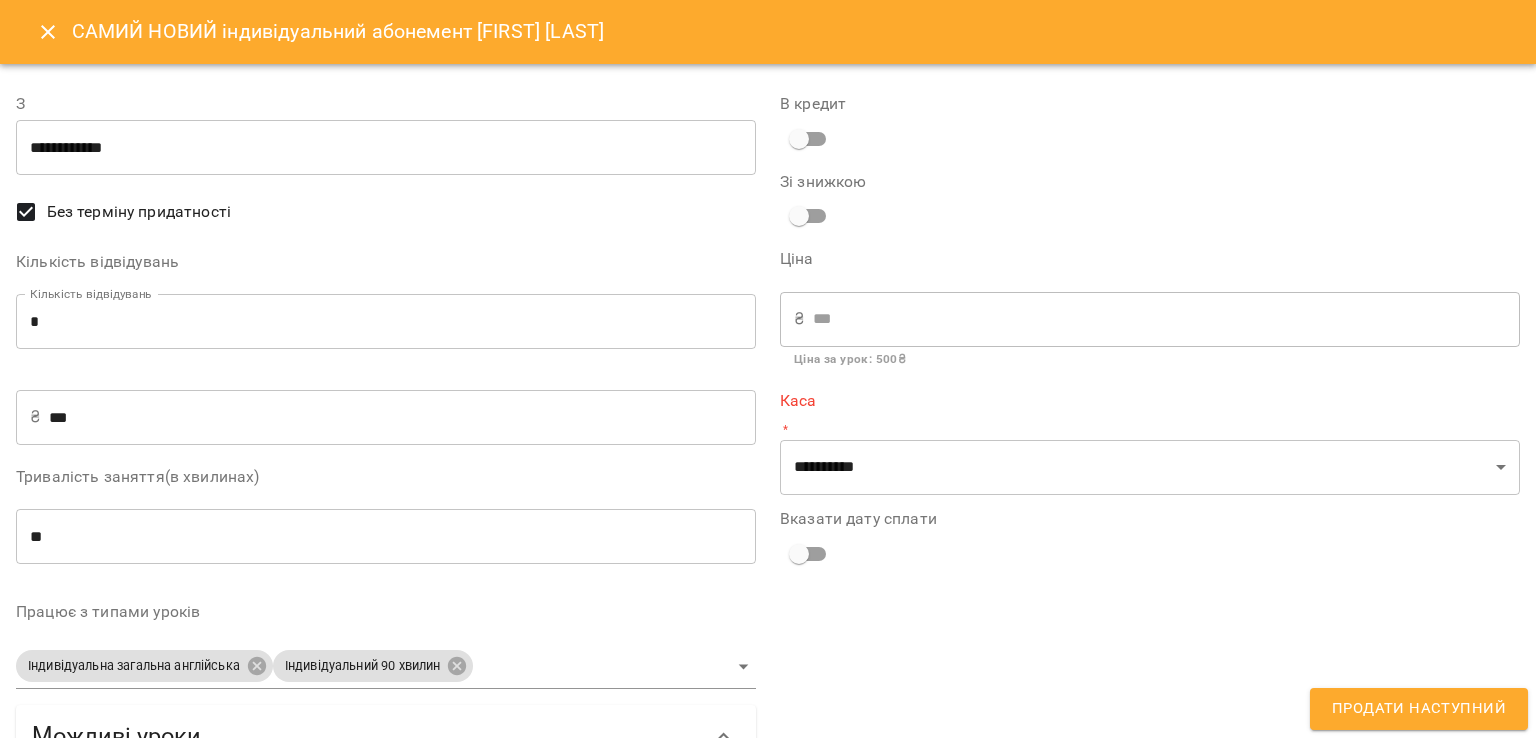 click on "*" at bounding box center (386, 322) 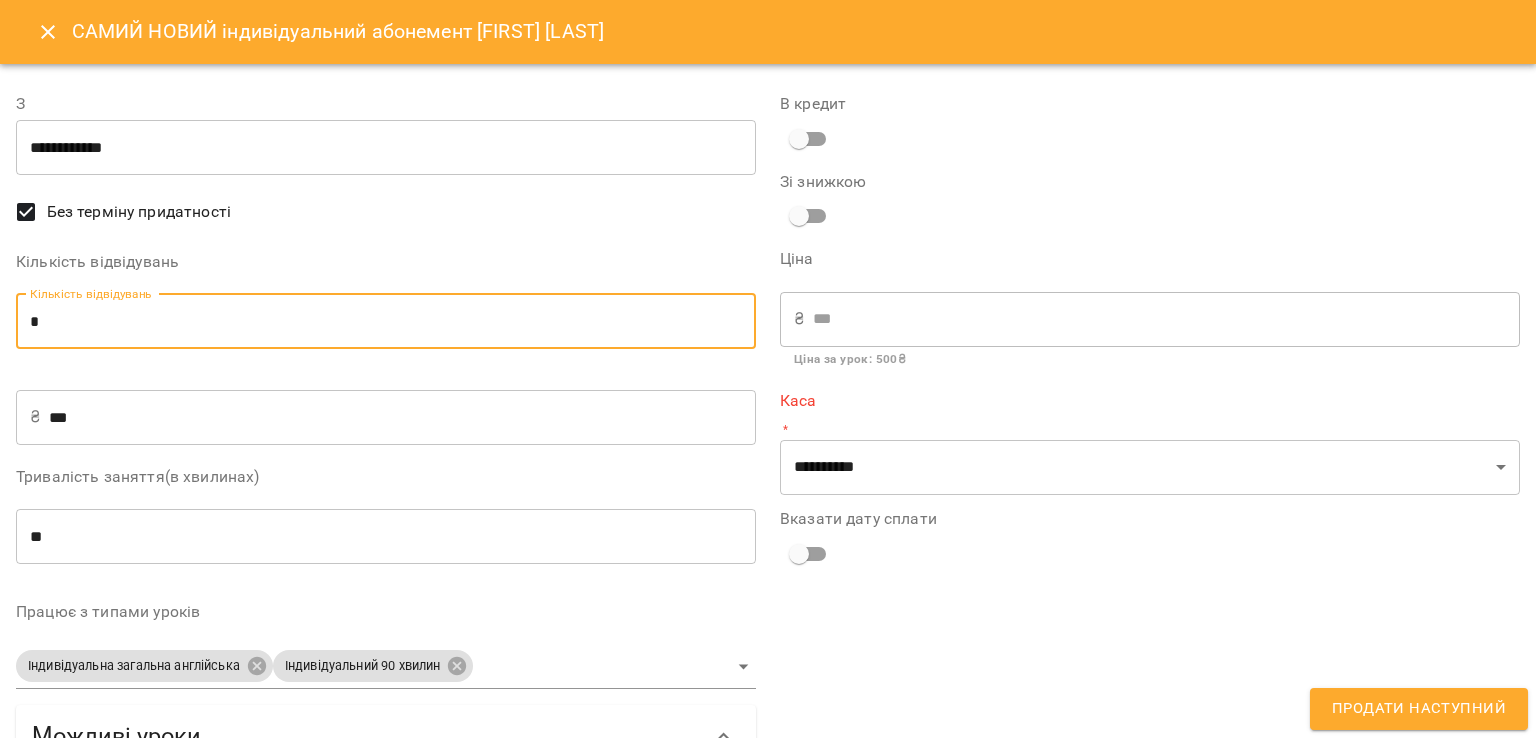 click on "*" at bounding box center (386, 322) 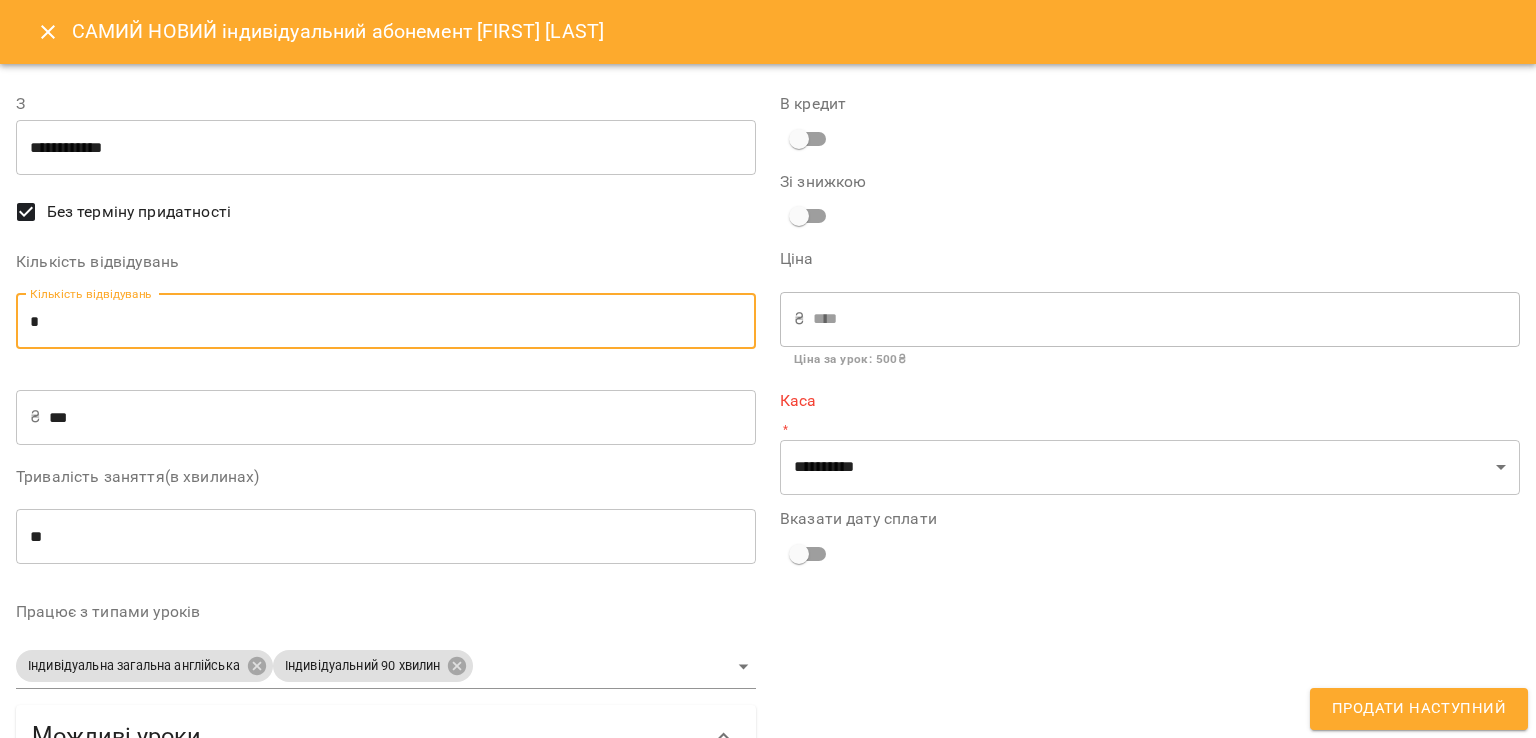 type on "*" 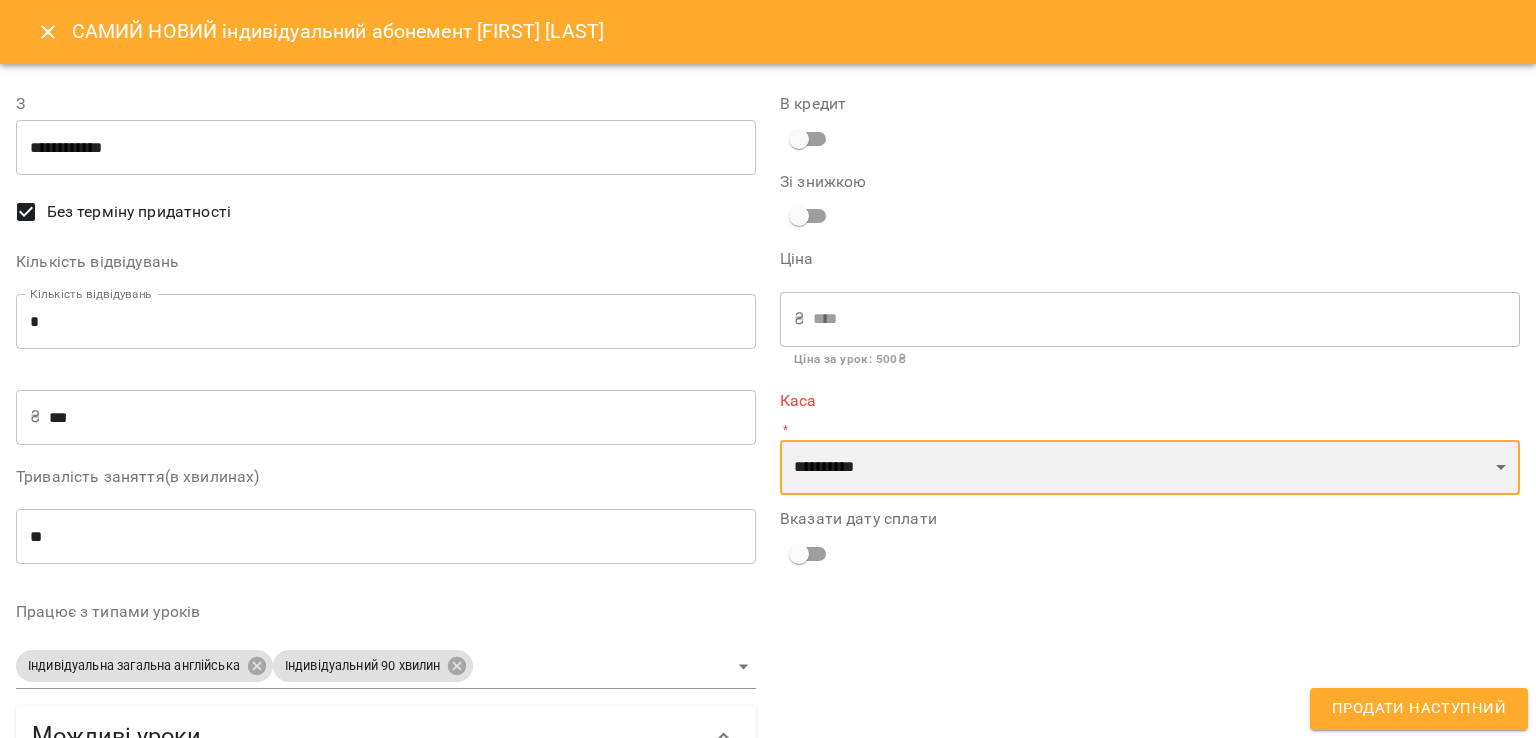 click on "**********" at bounding box center [1150, 468] 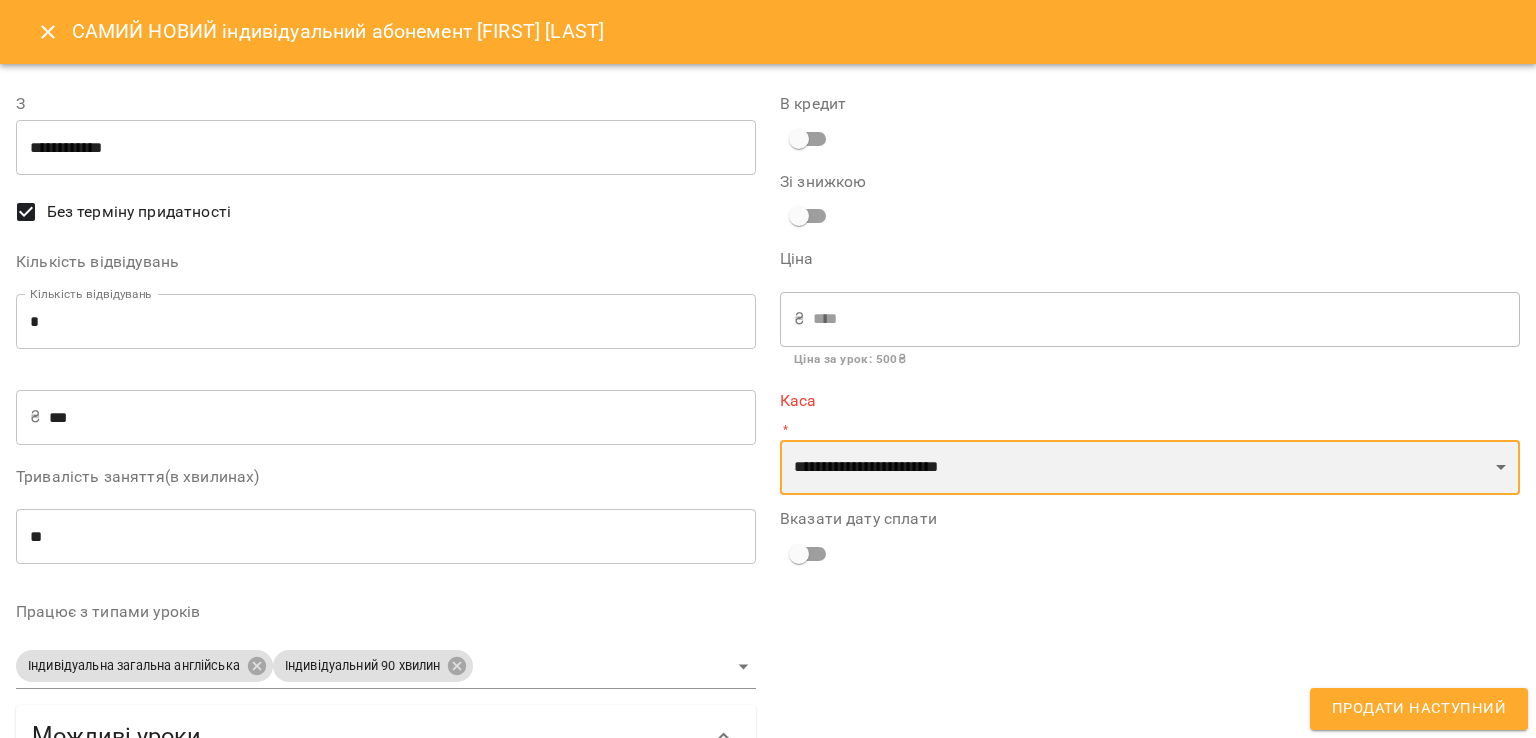 click on "**********" at bounding box center [1150, 468] 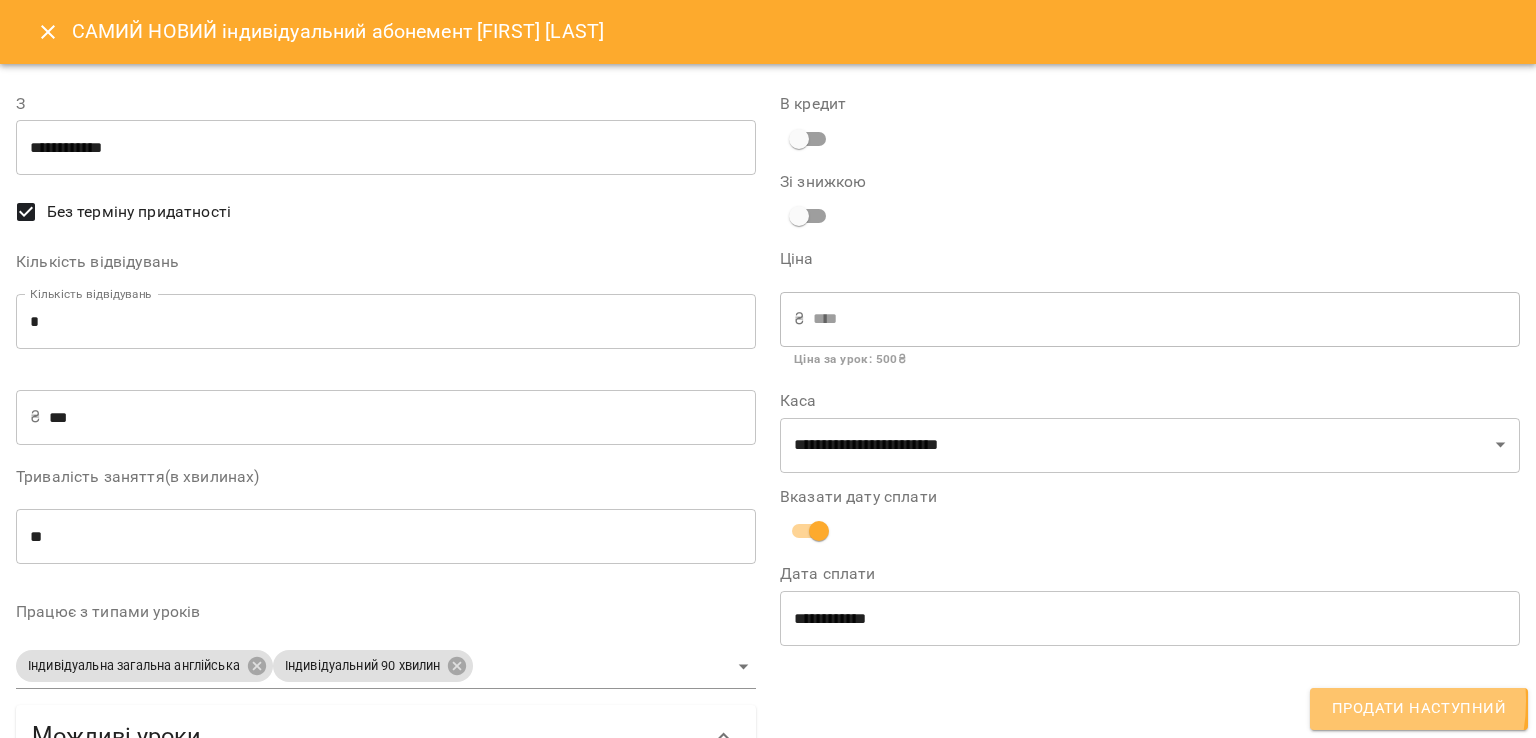 click on "Продати наступний" at bounding box center (1419, 709) 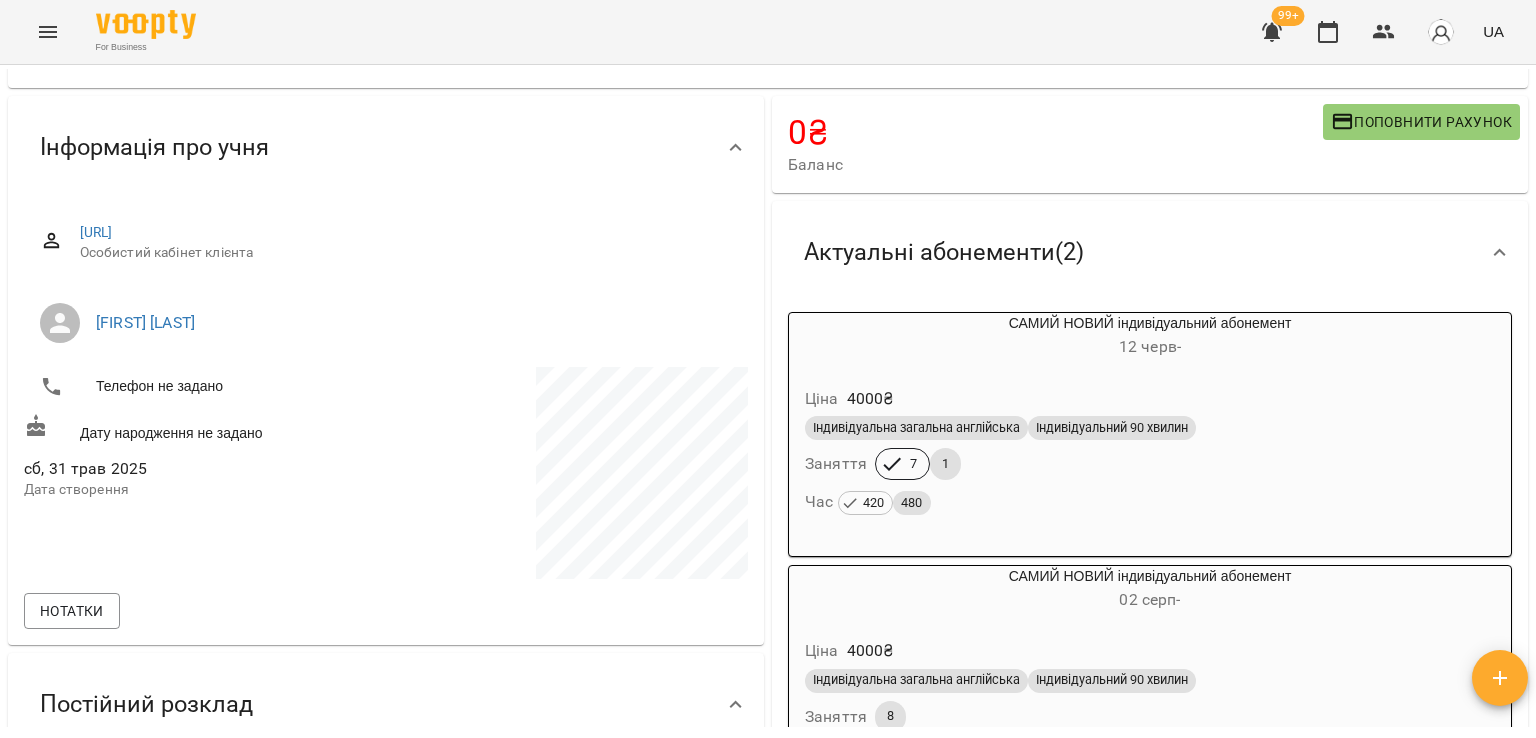 scroll, scrollTop: 0, scrollLeft: 0, axis: both 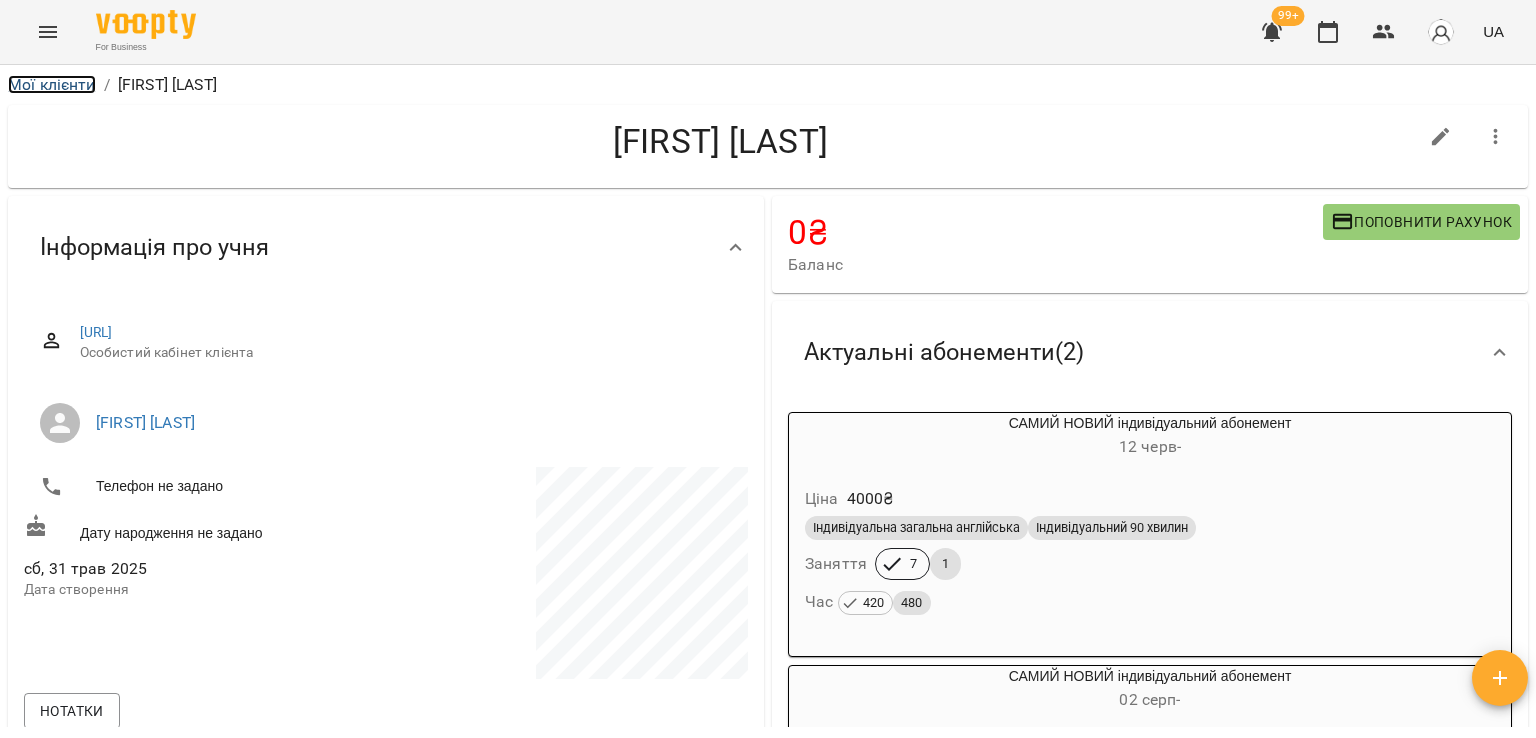 click on "Мої клієнти" at bounding box center [52, 84] 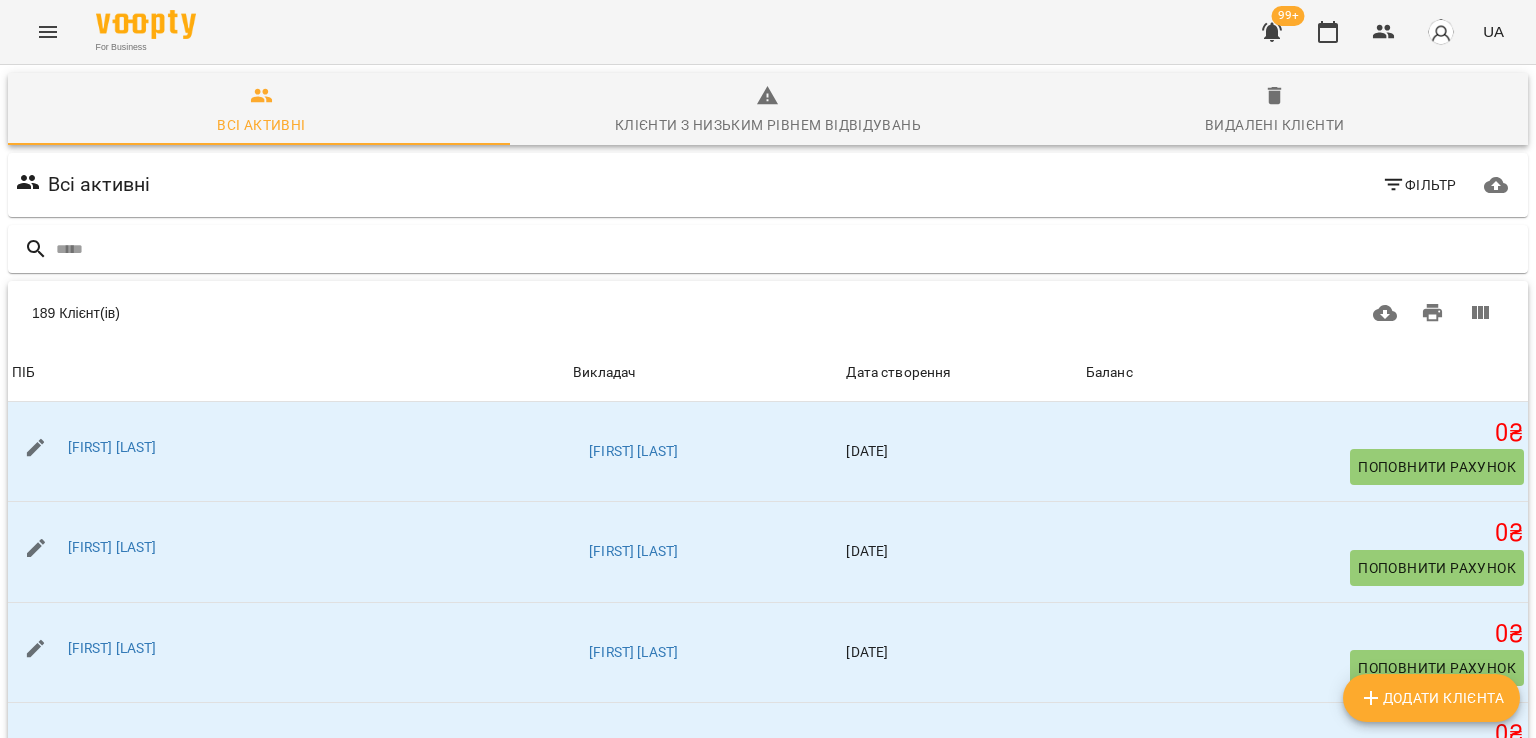 click 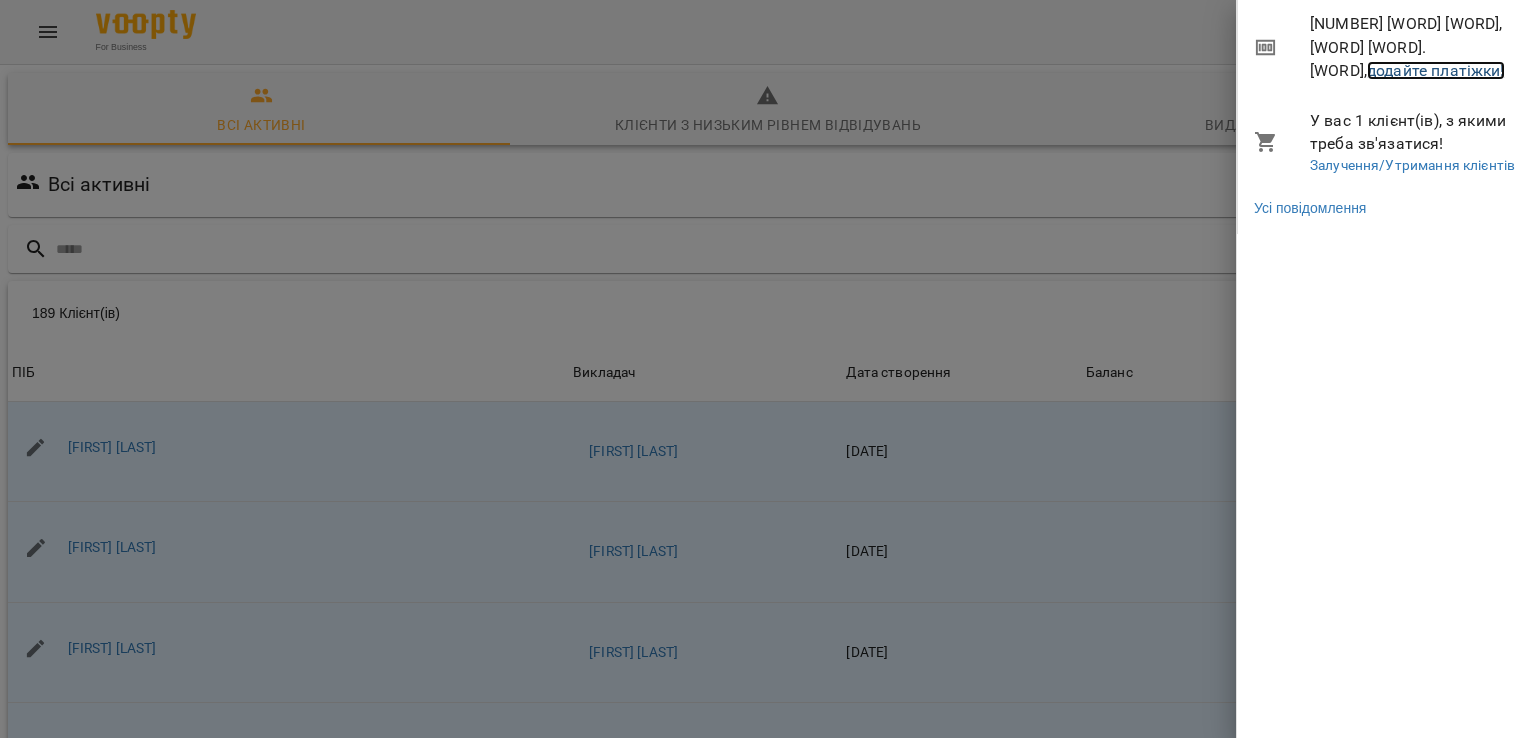 click on "додайте платіжки!" at bounding box center [1436, 70] 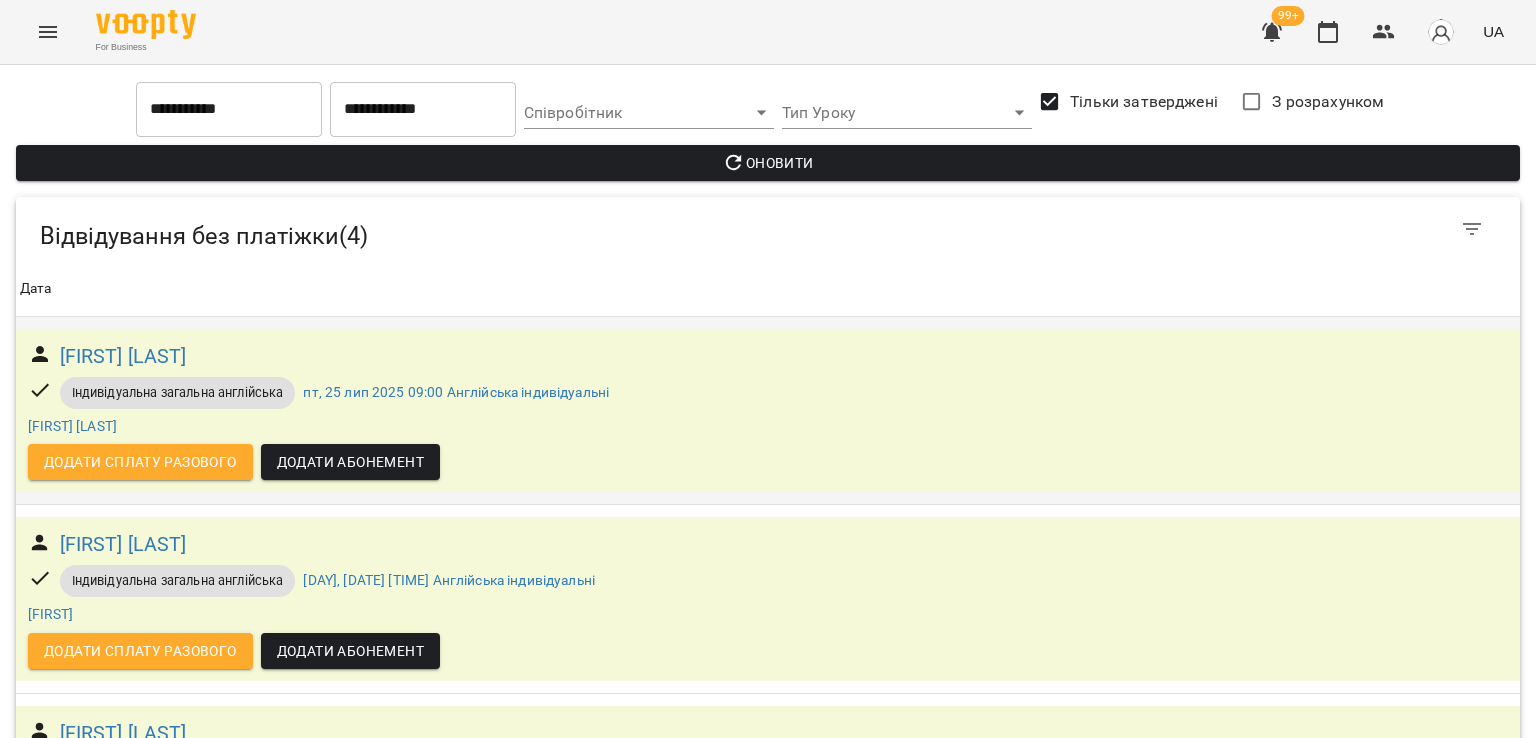 scroll, scrollTop: 0, scrollLeft: 0, axis: both 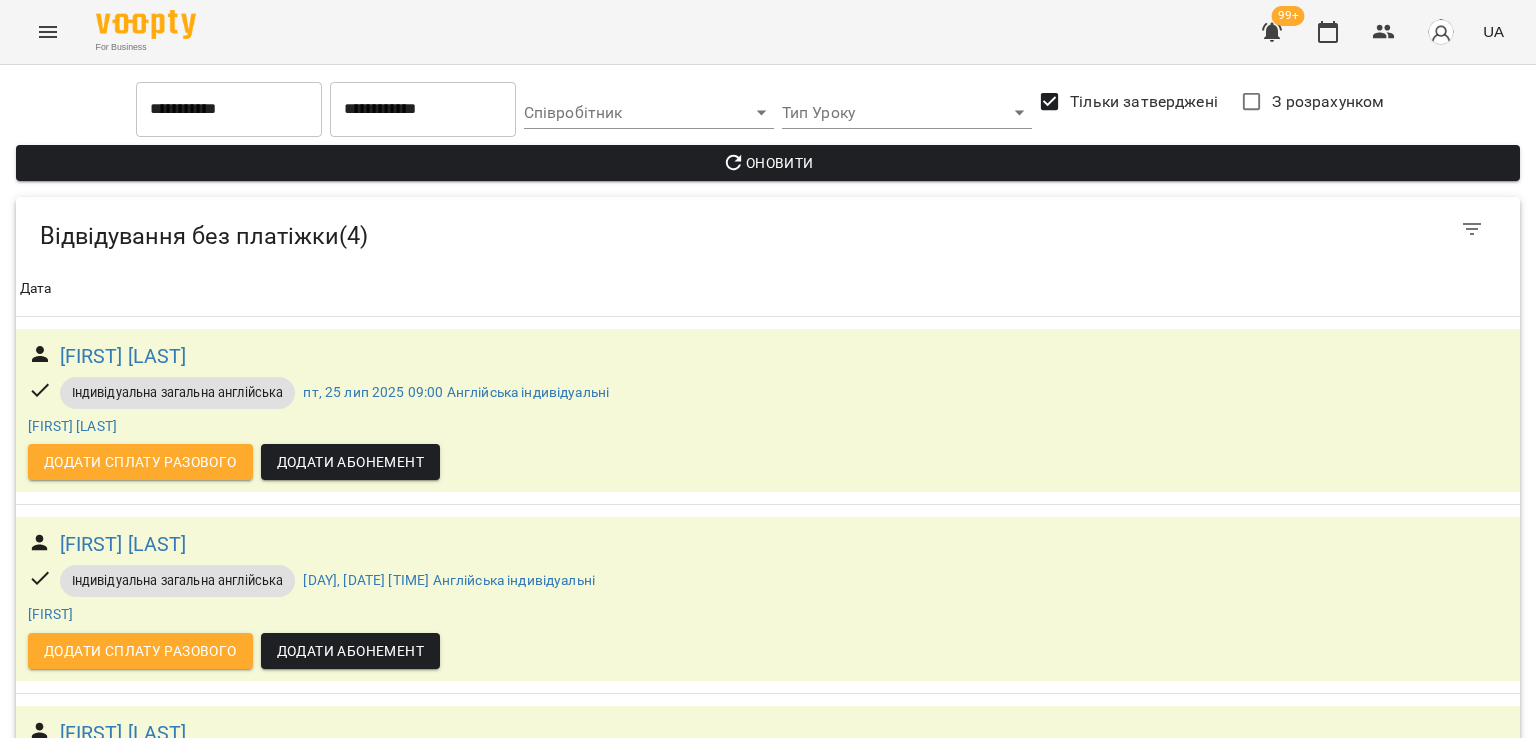 click at bounding box center (48, 32) 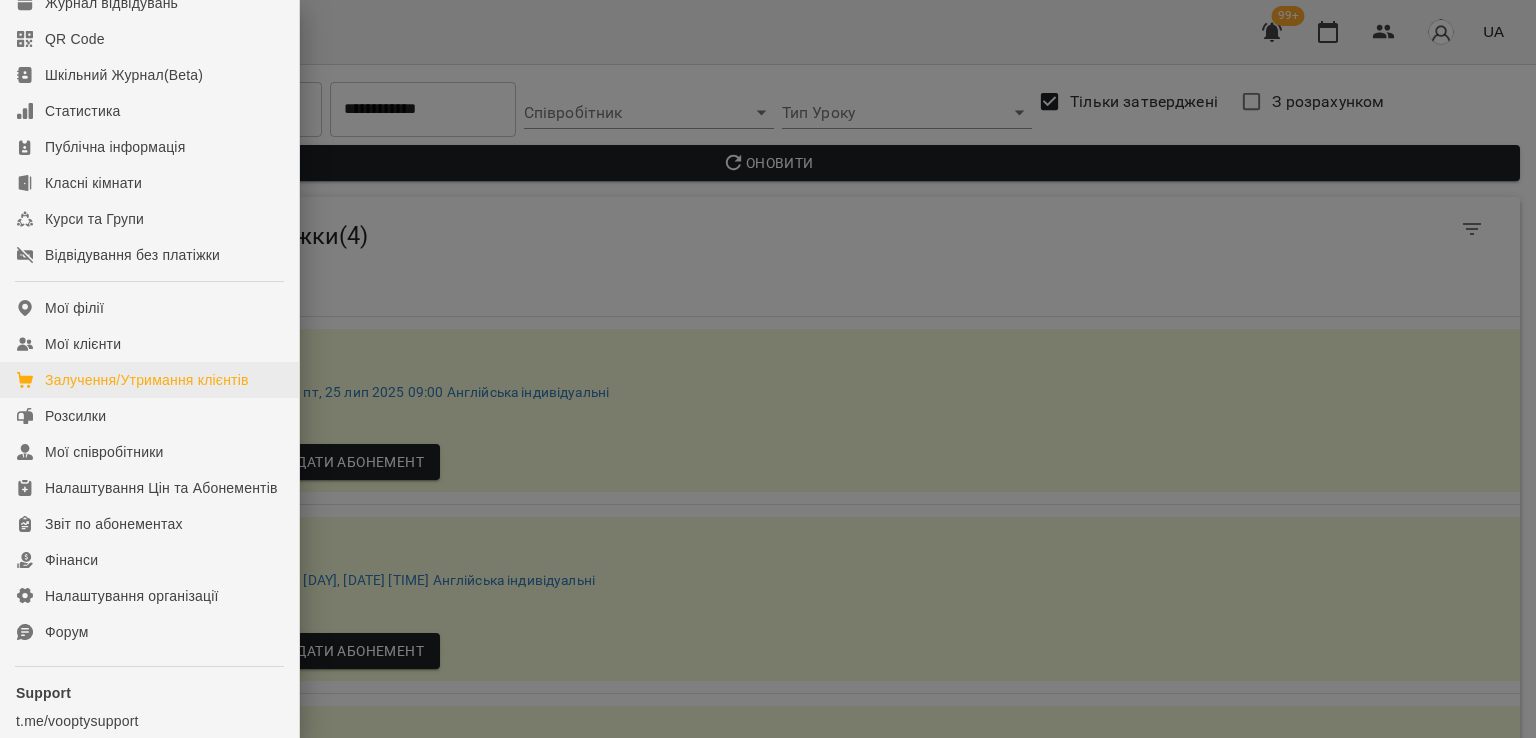 scroll, scrollTop: 200, scrollLeft: 0, axis: vertical 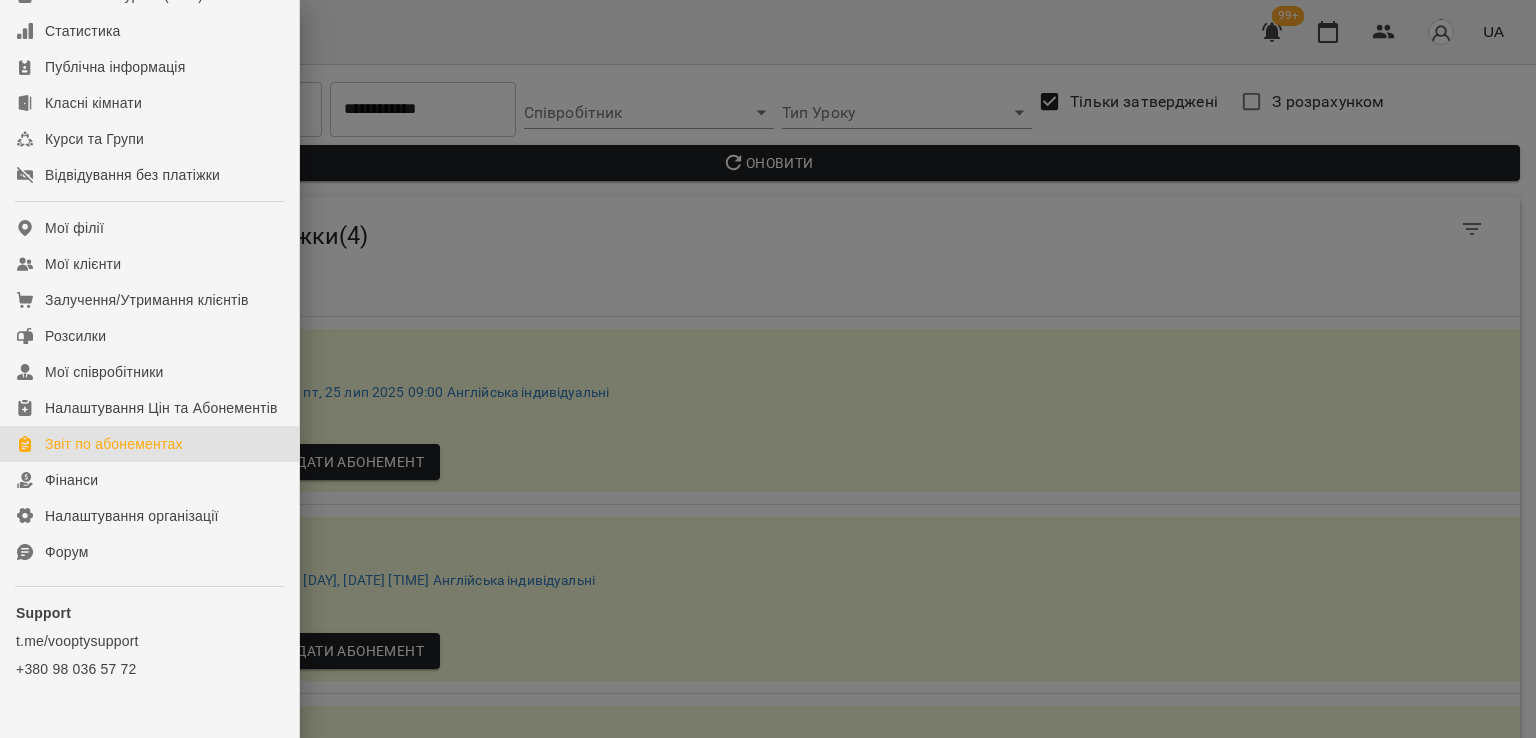 click on "Звіт по абонементах" at bounding box center (114, 444) 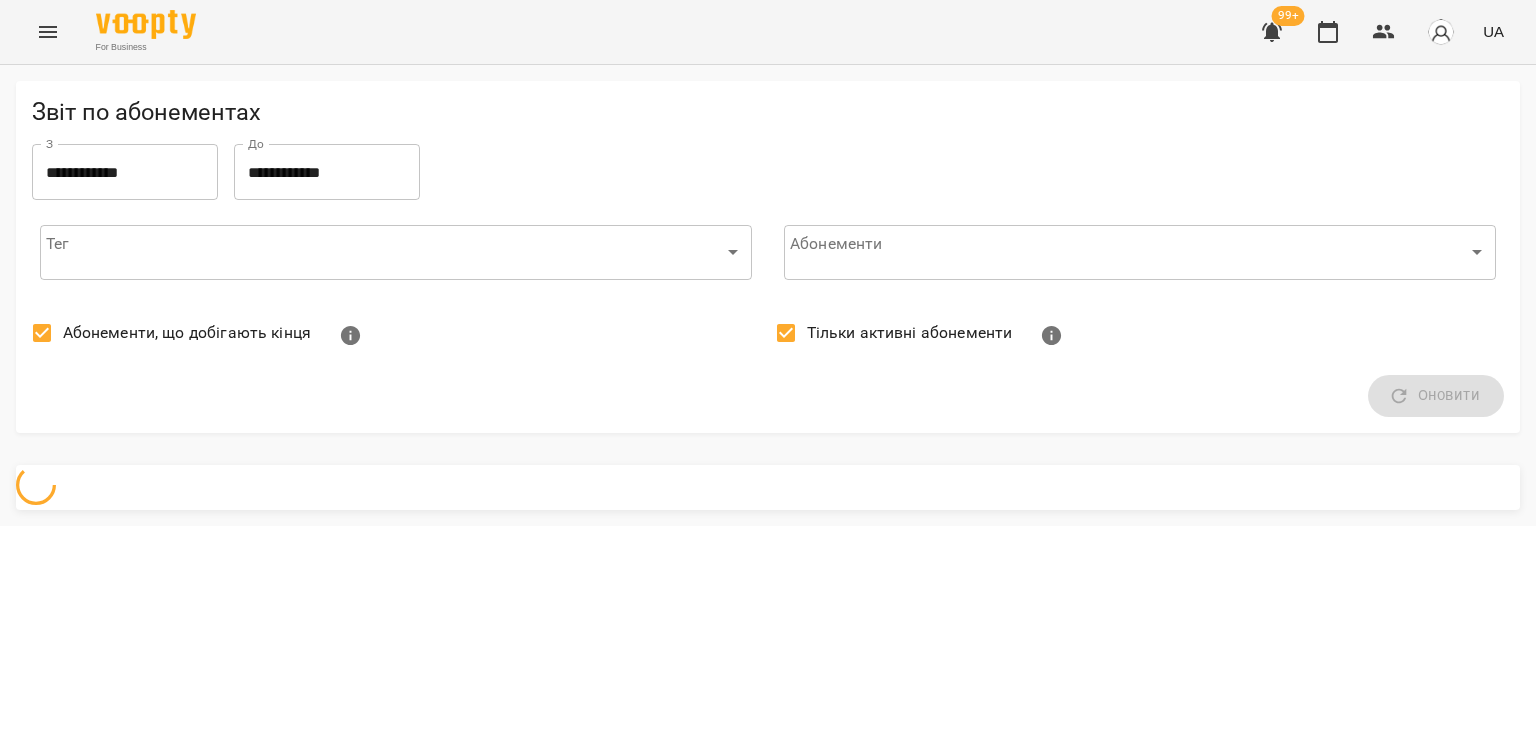 click on "Абонементи, що добігають кінця" at bounding box center (166, 333) 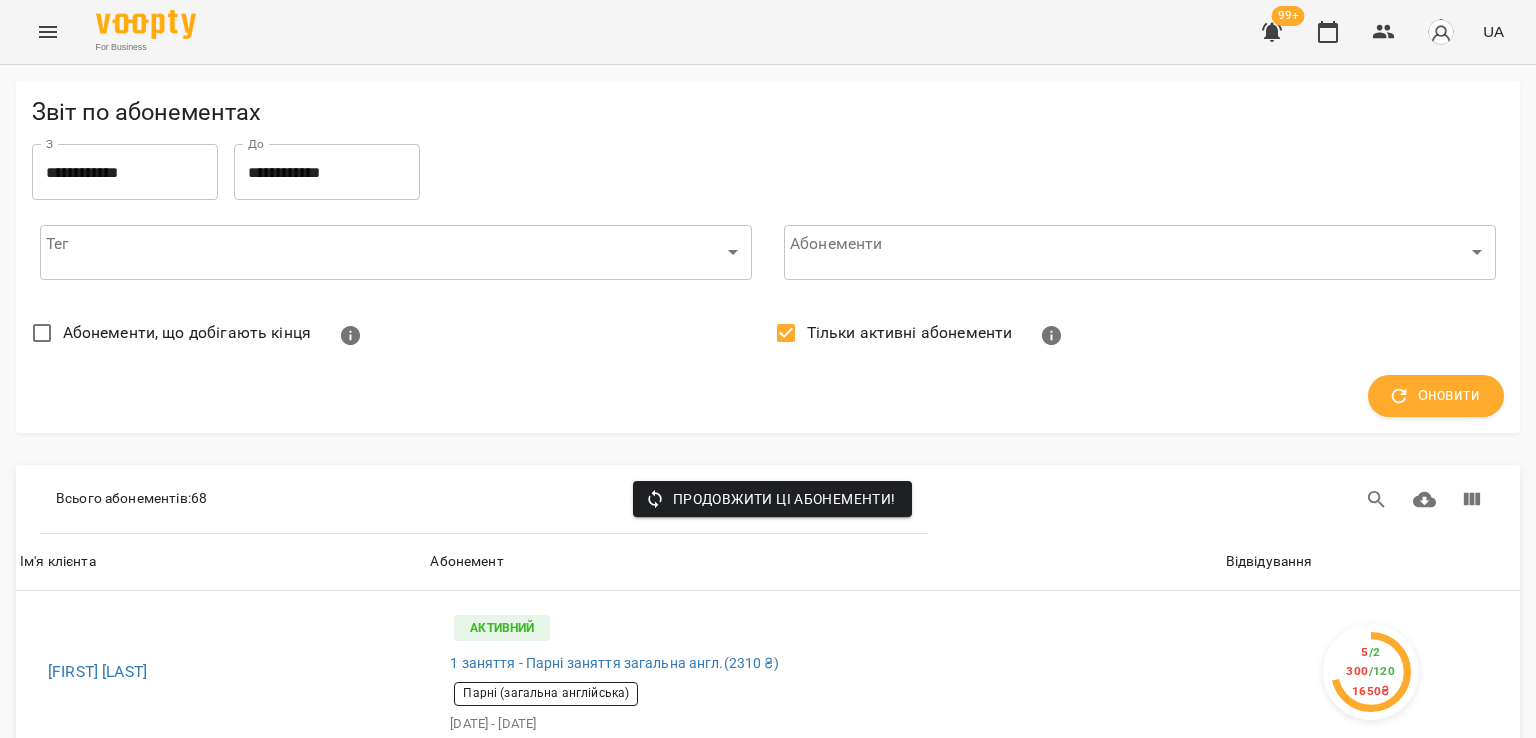 click on "Тільки активні абонементи" at bounding box center (910, 333) 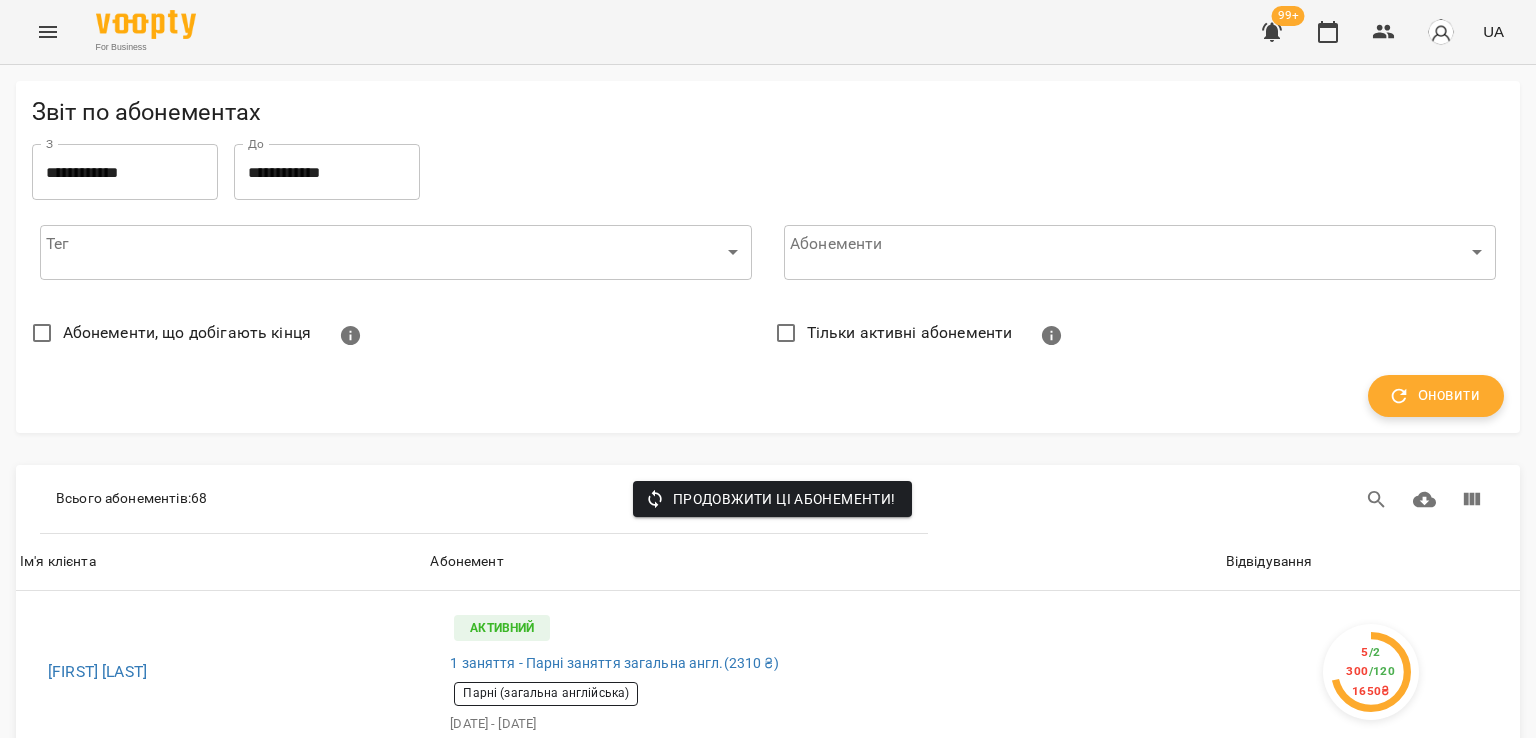 click on "Оновити" at bounding box center [1436, 396] 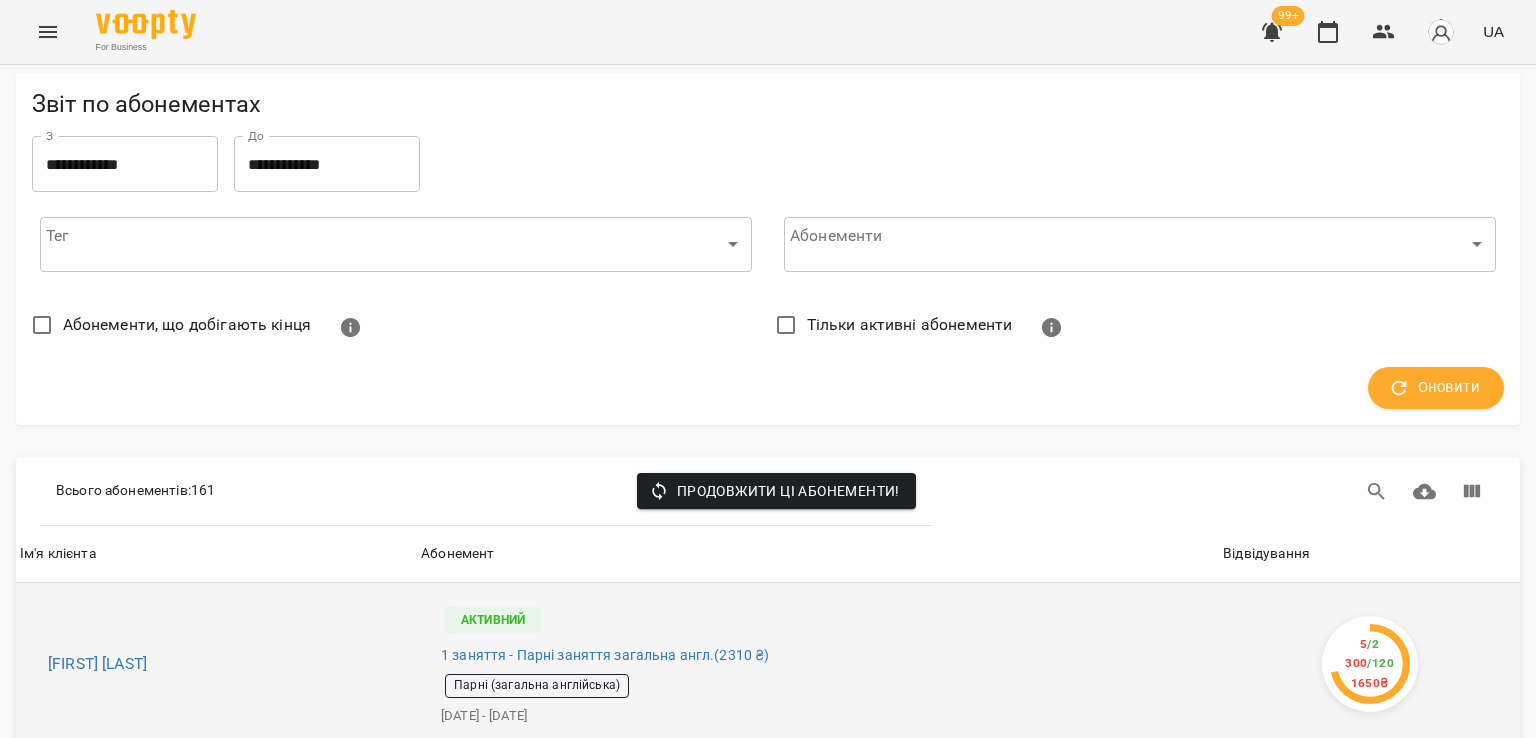 scroll, scrollTop: 200, scrollLeft: 0, axis: vertical 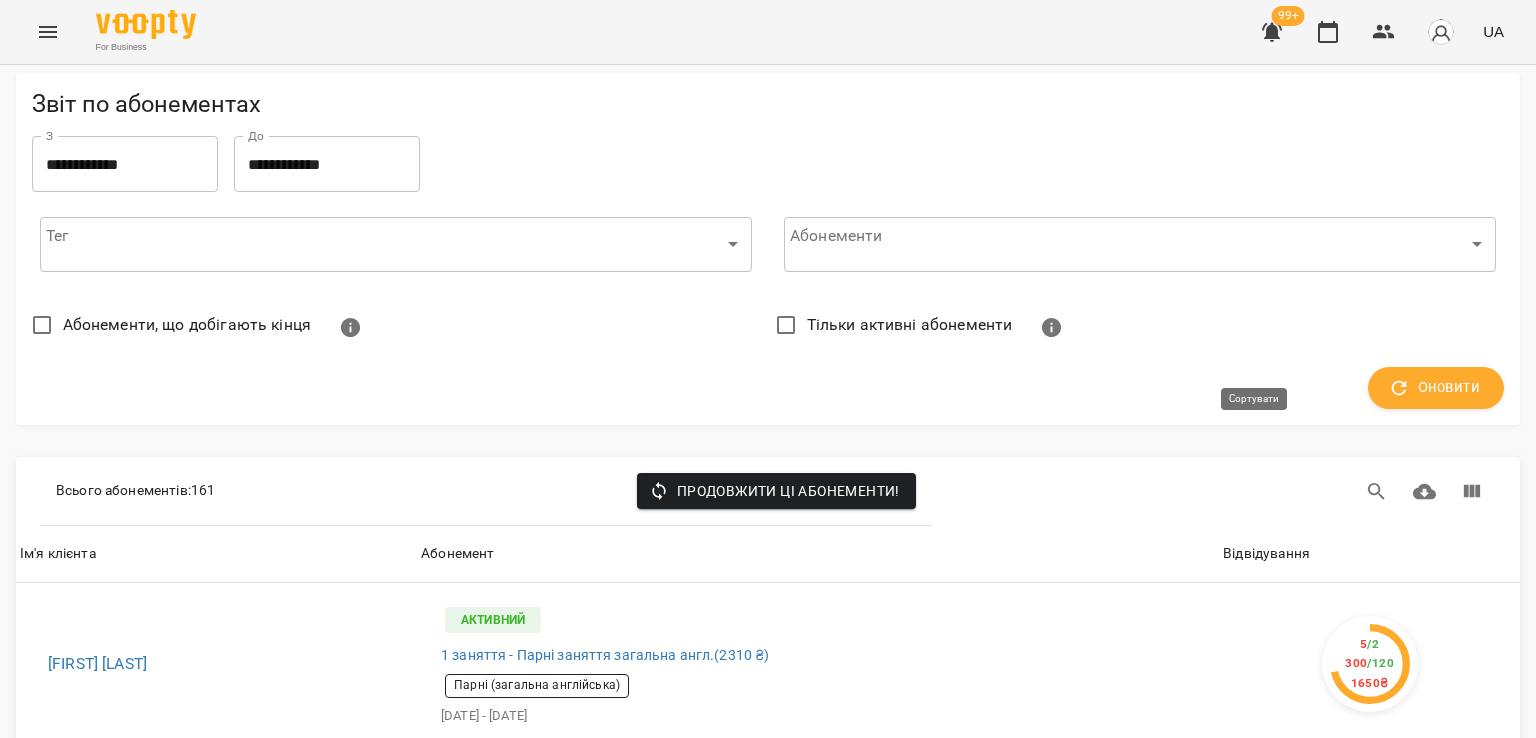 click on "Відвідування" at bounding box center [1266, 554] 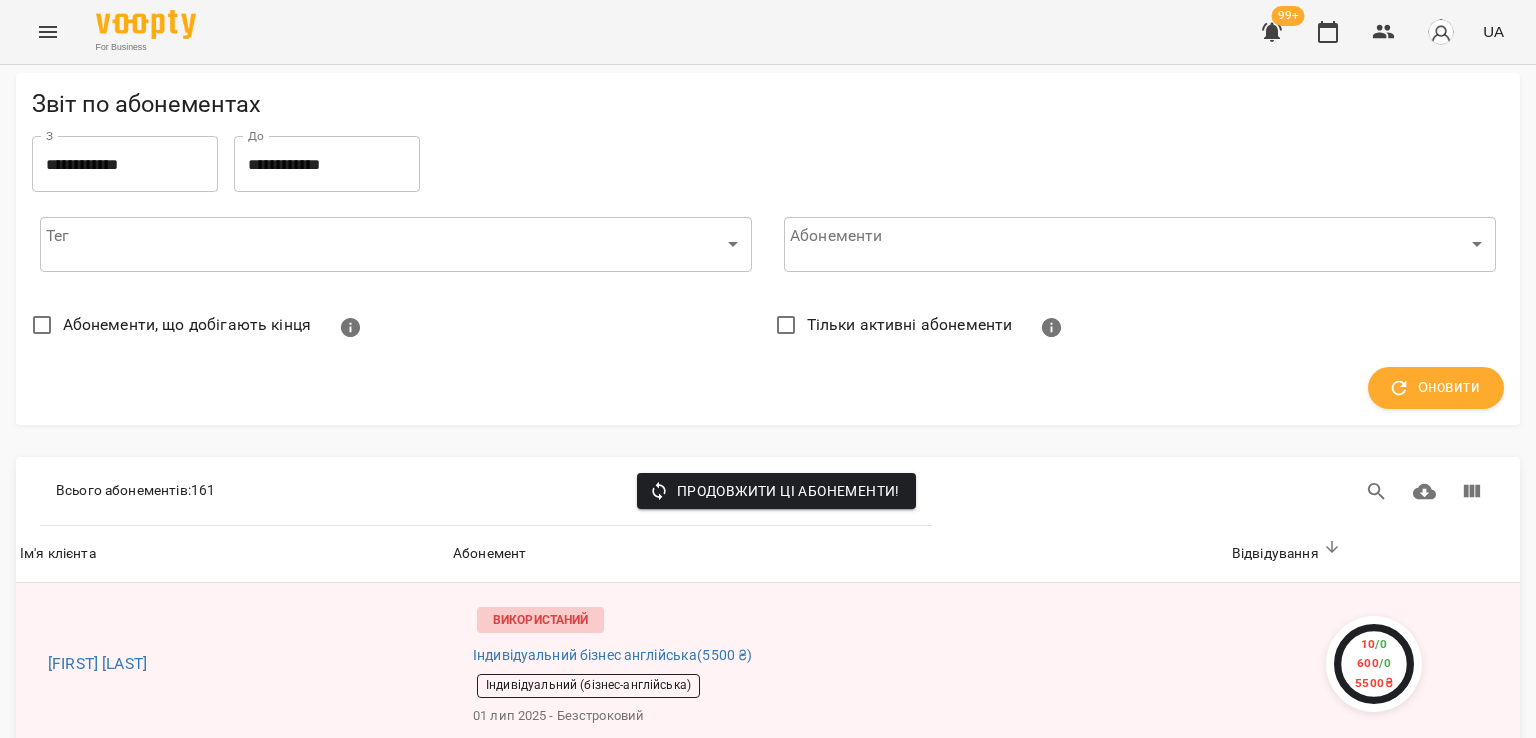 scroll, scrollTop: 600, scrollLeft: 0, axis: vertical 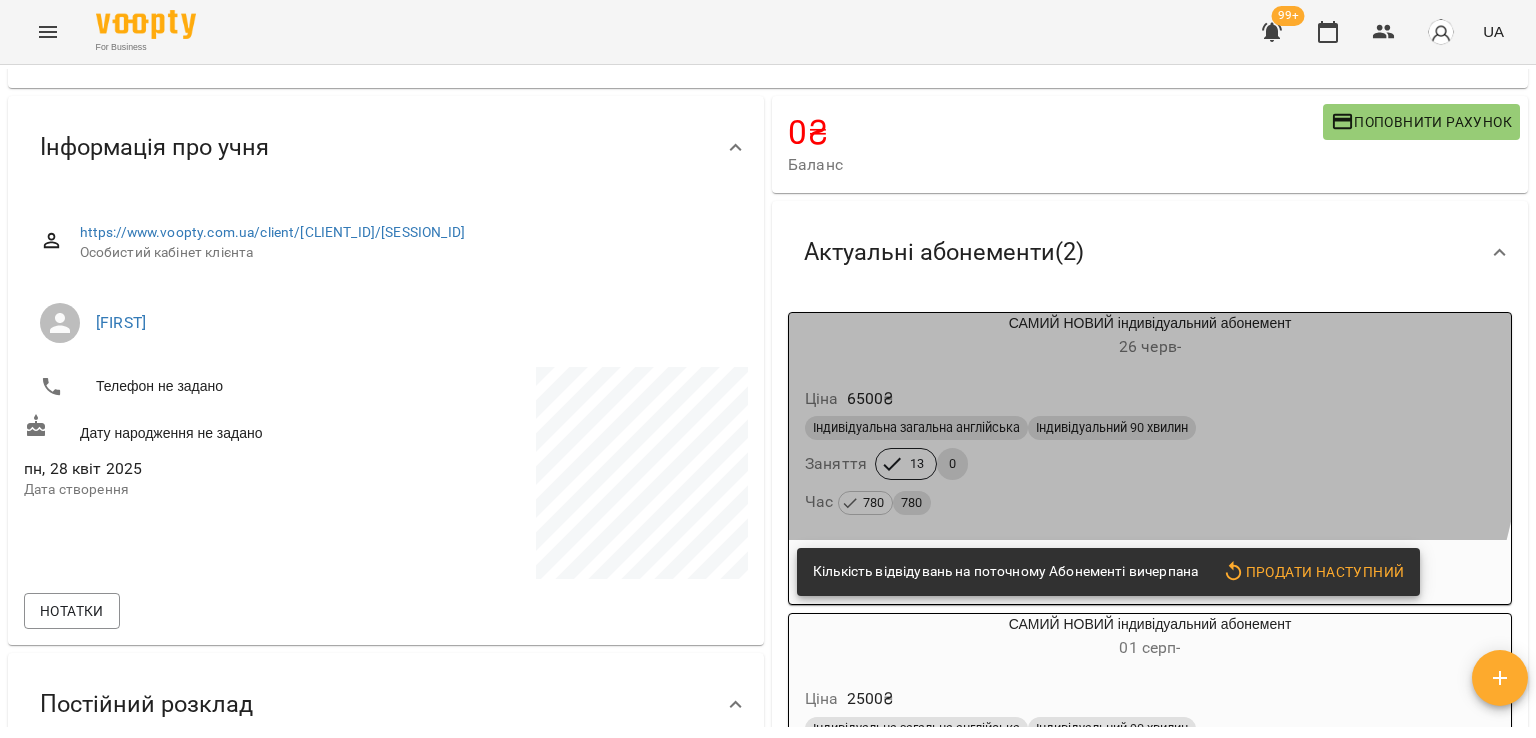 click on "Ціна 6500 ₴" at bounding box center (1150, 399) 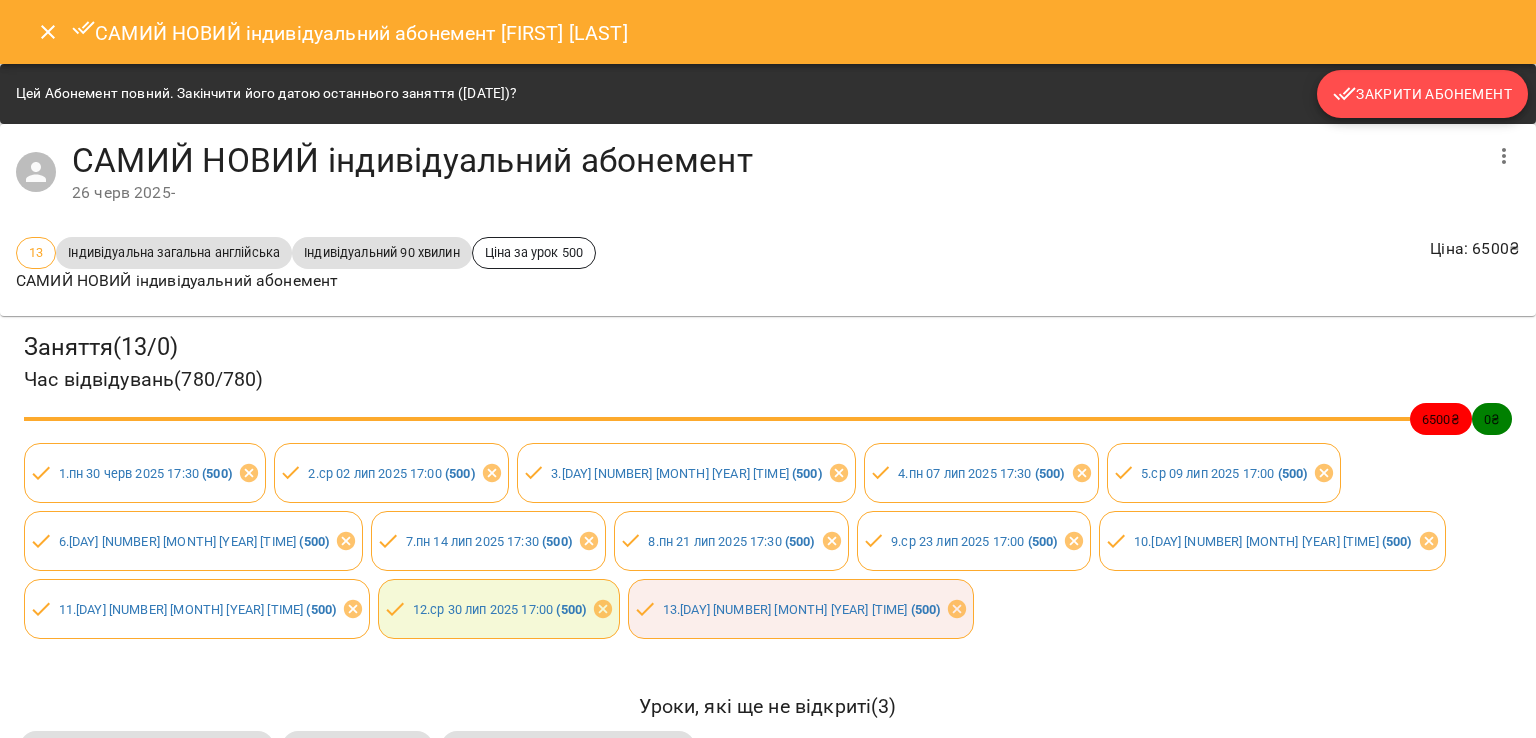 click on "Закрити Абонемент" at bounding box center [1422, 94] 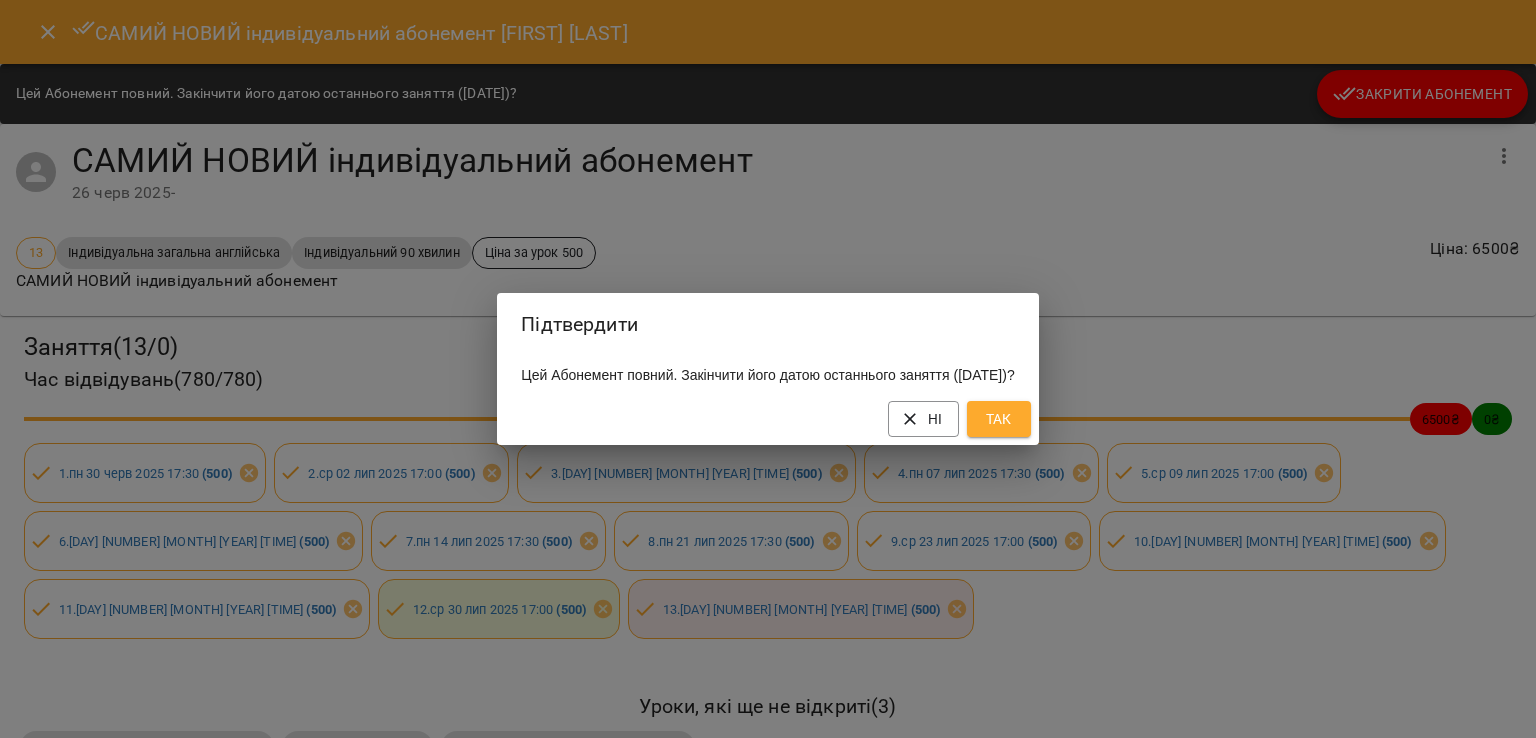 click on "Так" at bounding box center [999, 419] 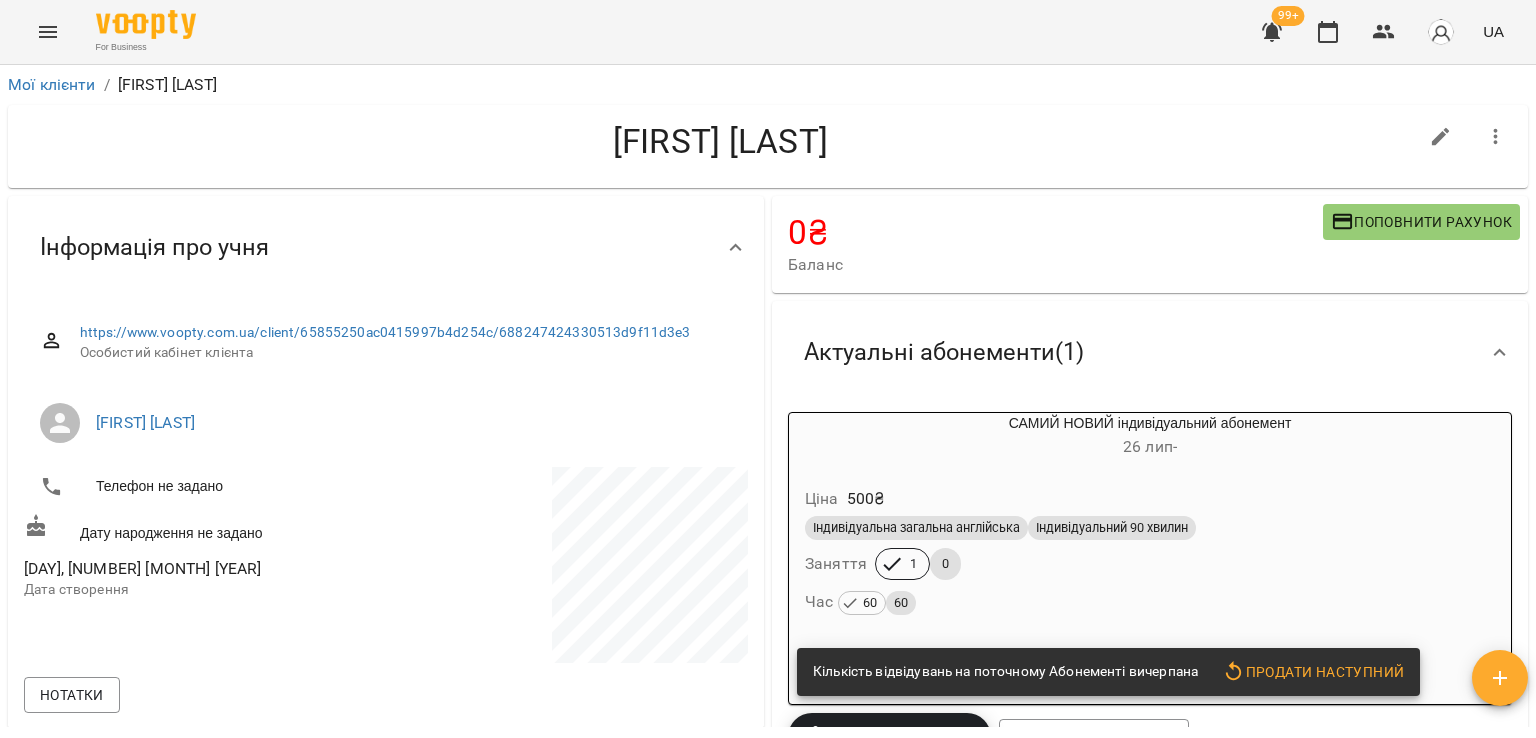scroll, scrollTop: 0, scrollLeft: 0, axis: both 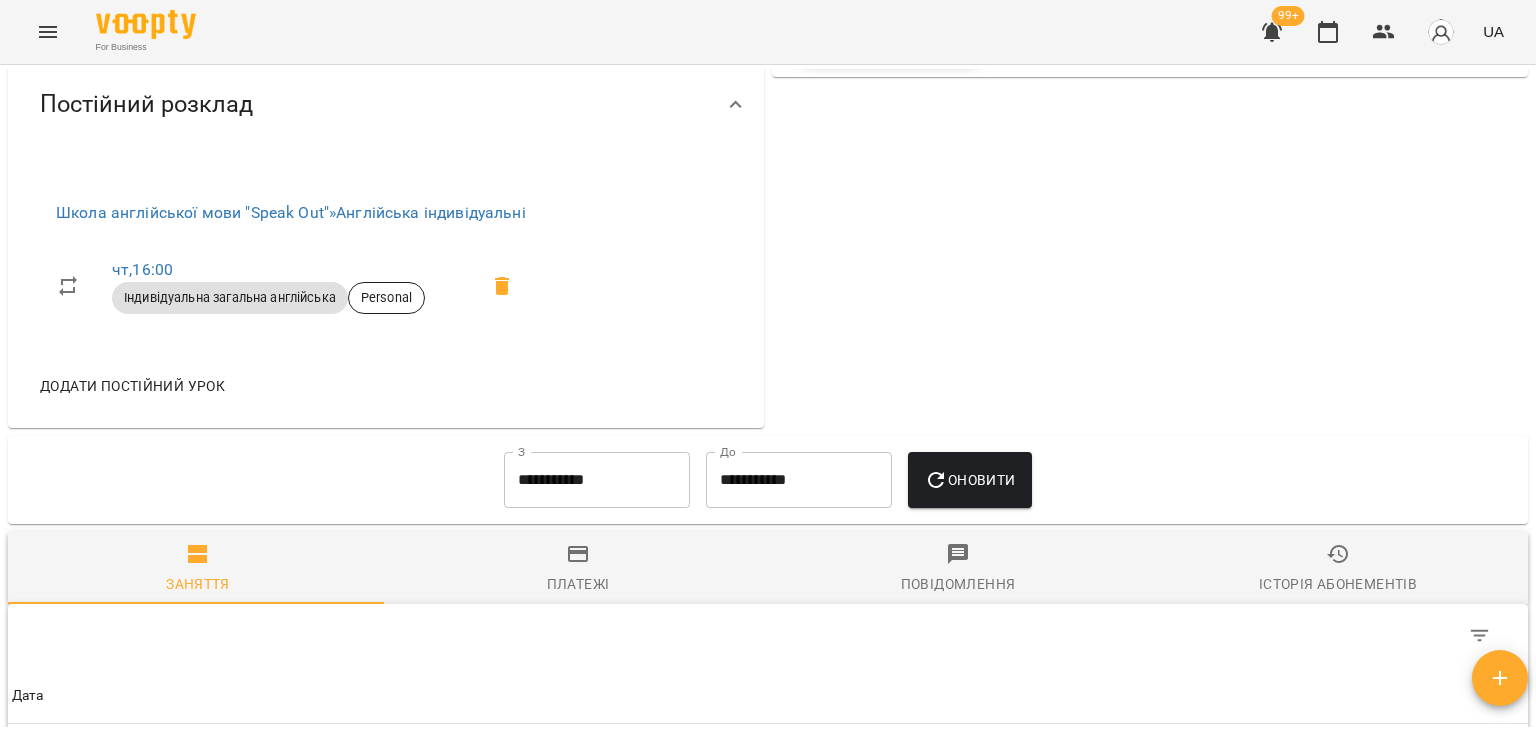 click on "Додати постійний урок" at bounding box center (132, 386) 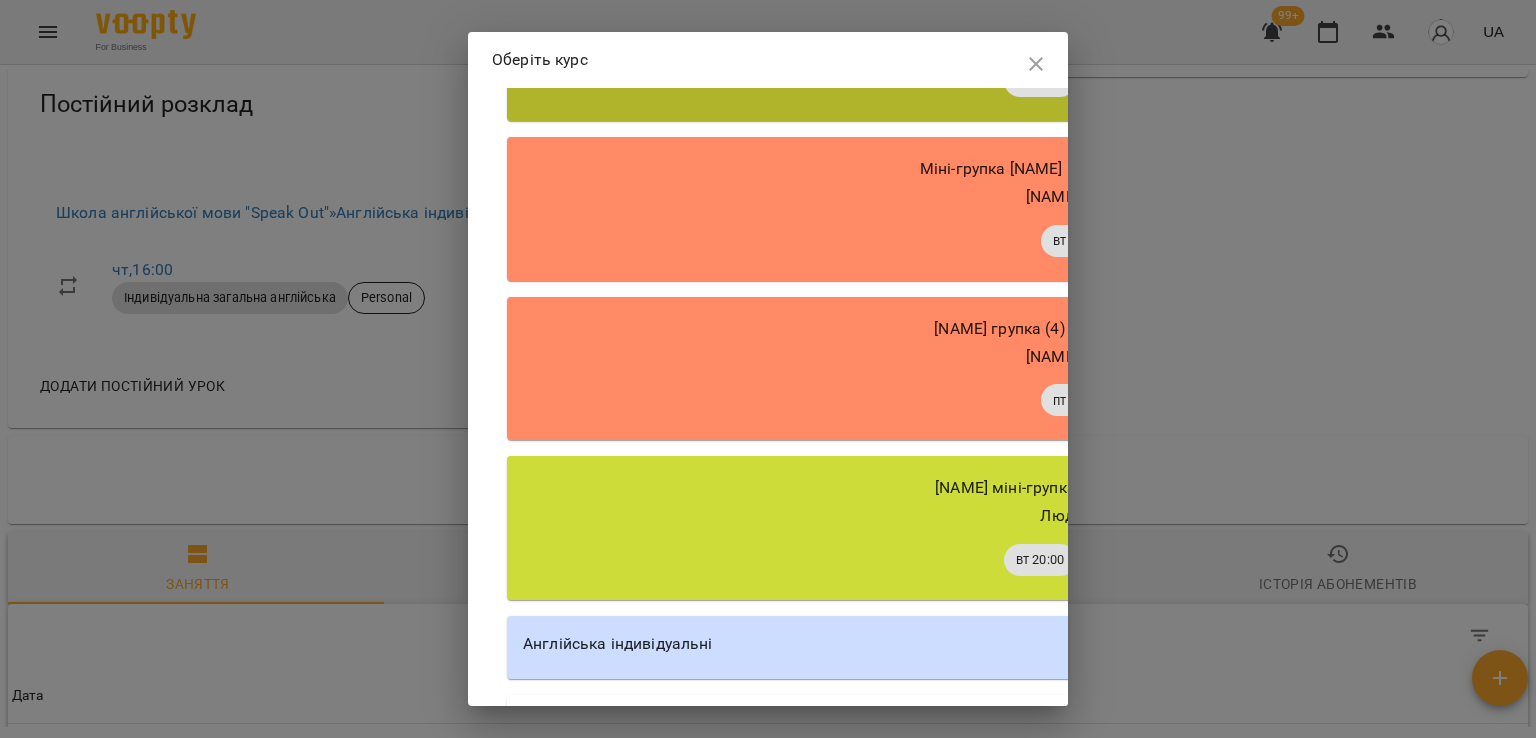 scroll, scrollTop: 1189, scrollLeft: 0, axis: vertical 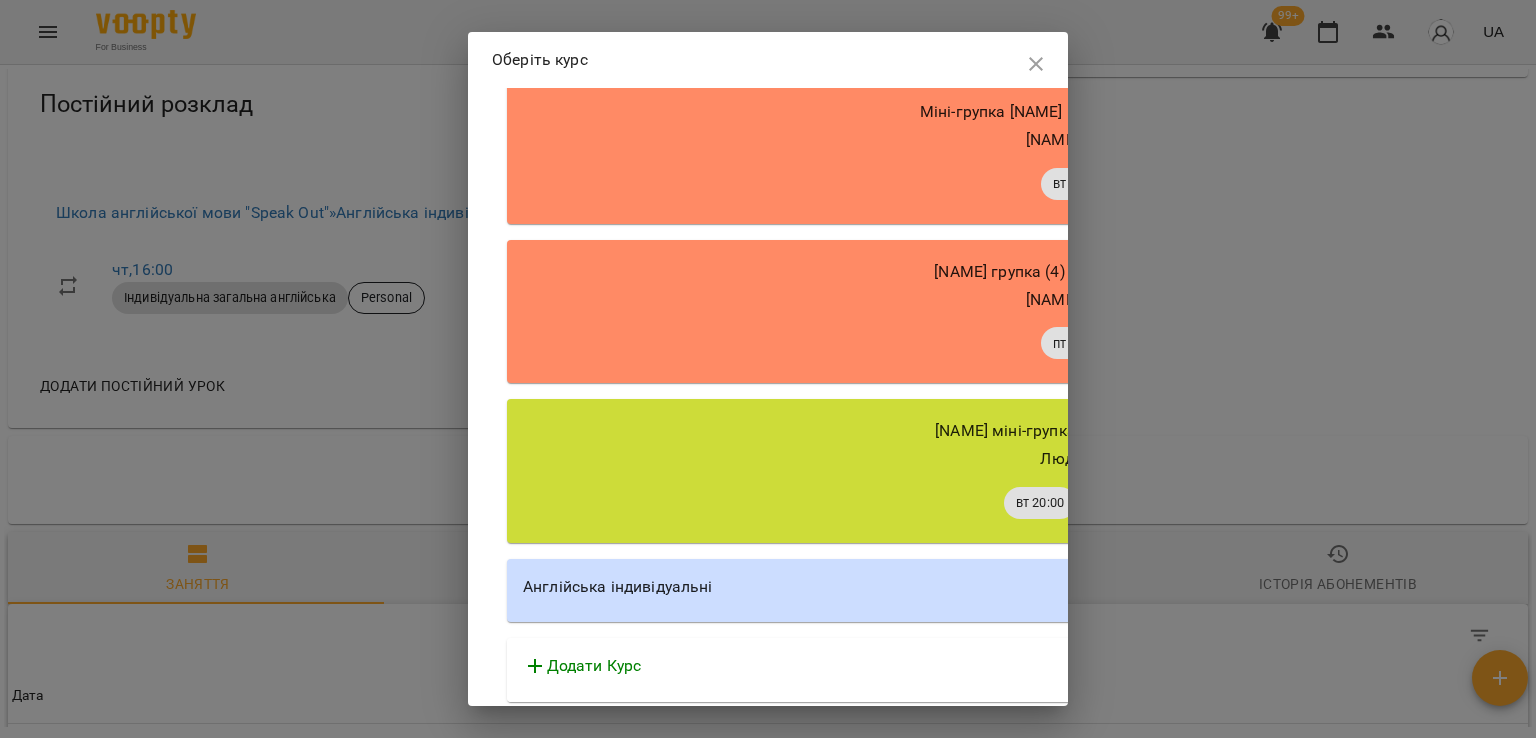 click on "Англійська індивідуальні" at bounding box center [1077, 591] 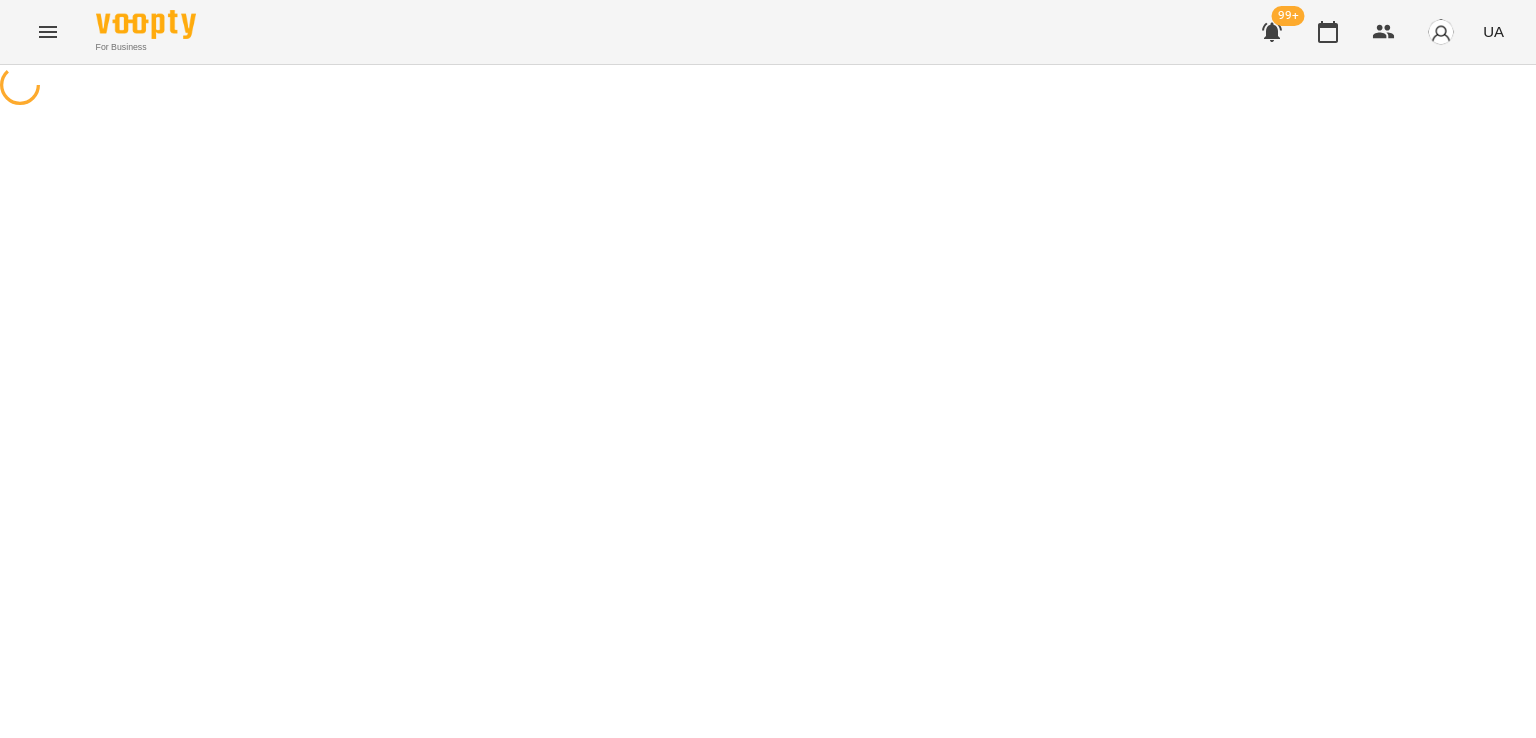 select on "********" 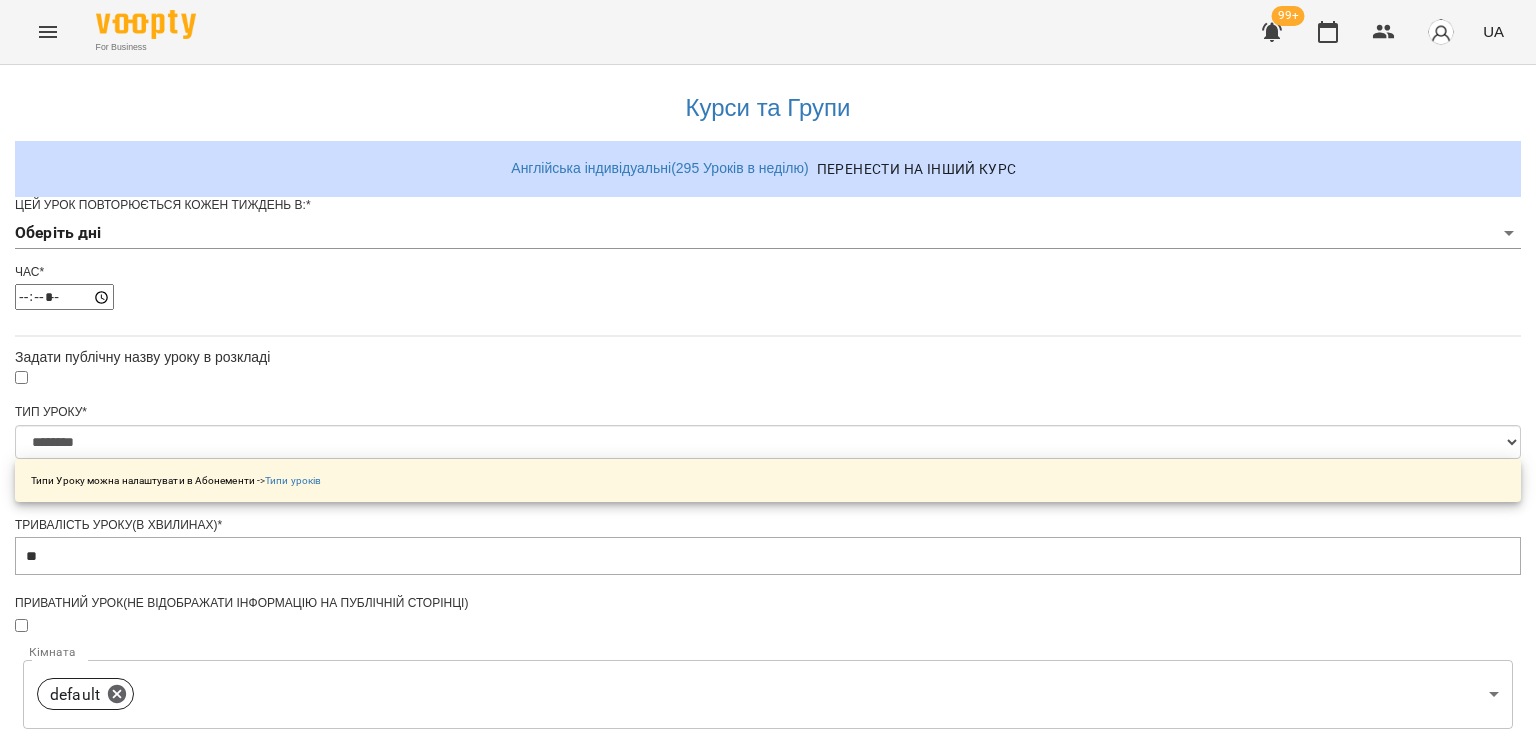click on "**********" at bounding box center [768, 638] 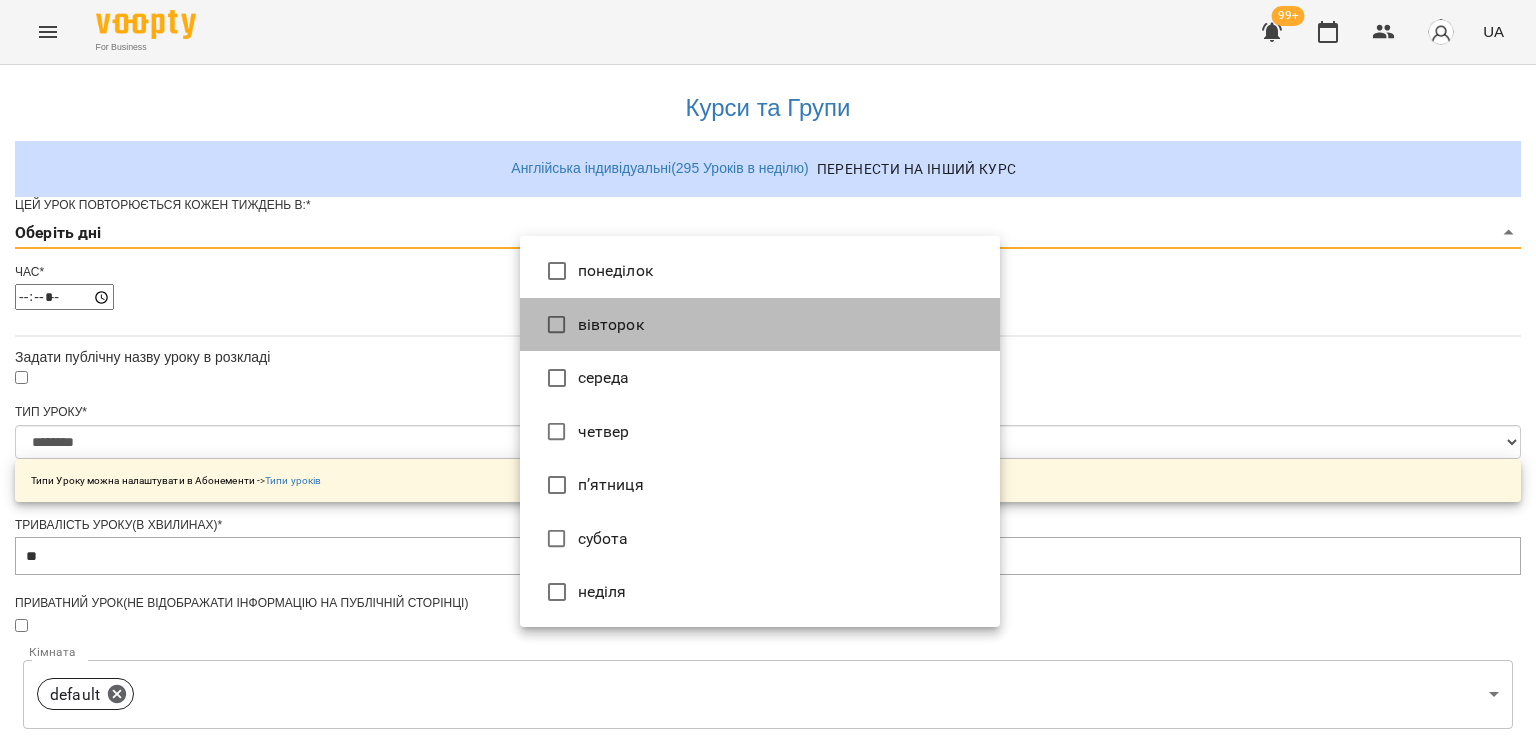 click on "вівторок" at bounding box center (760, 325) 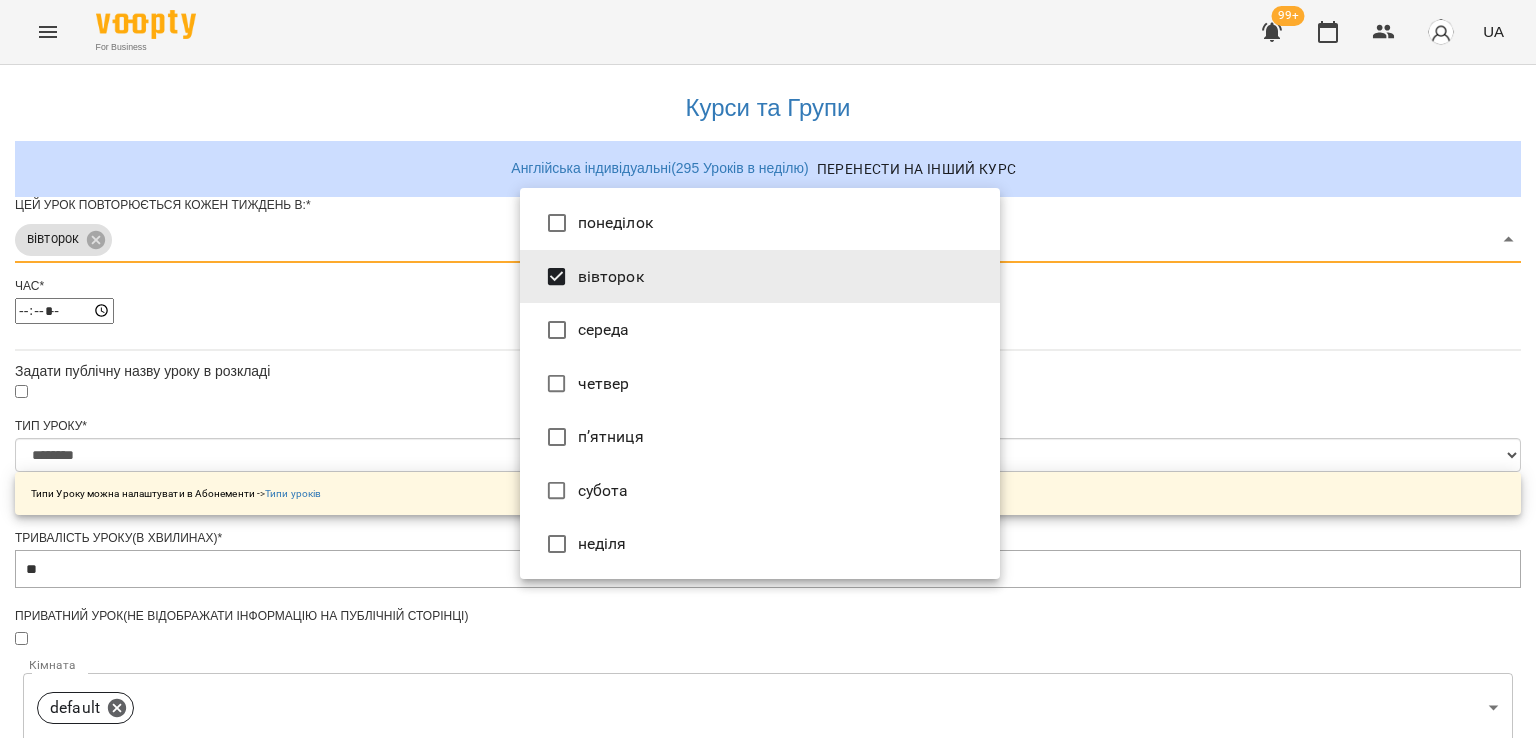 click at bounding box center [768, 369] 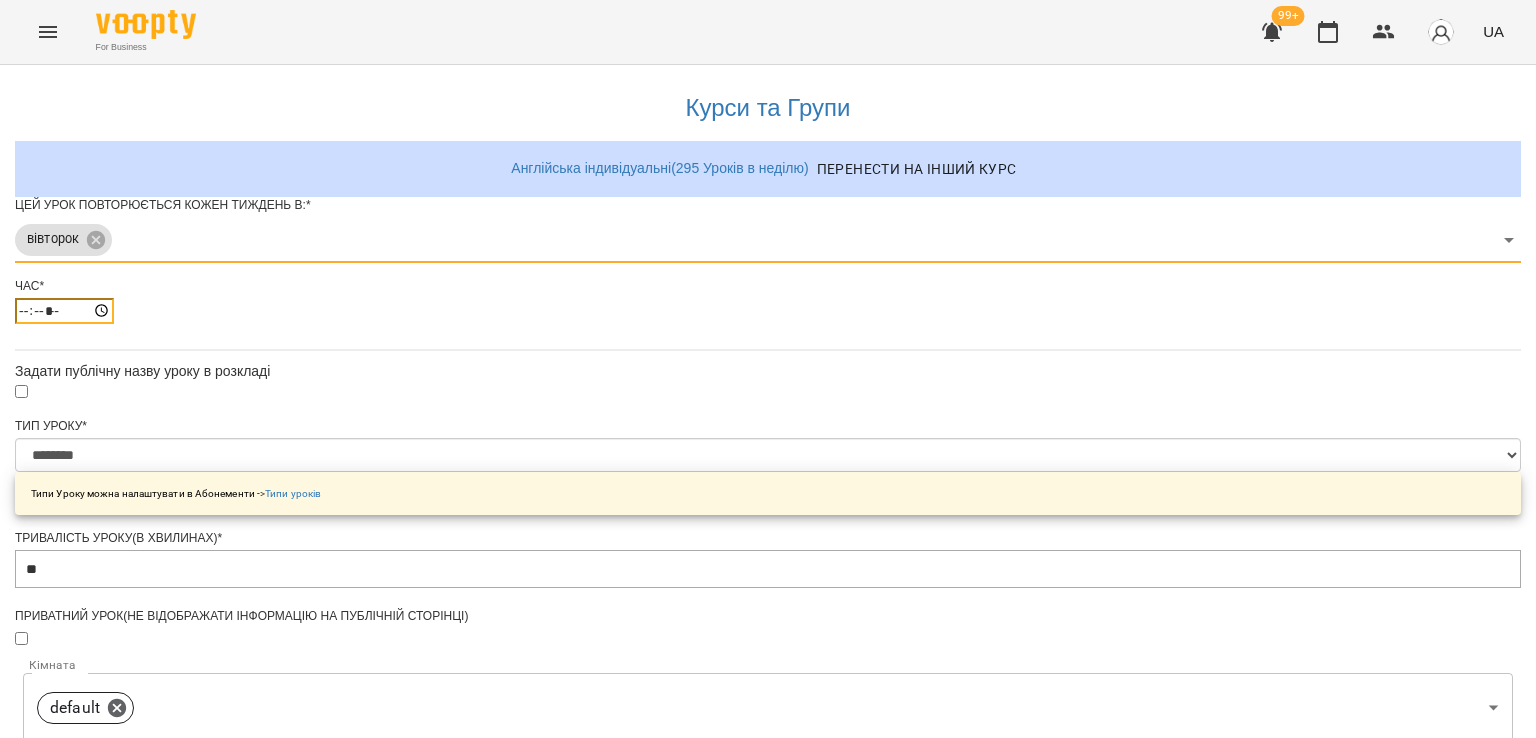 click on "*****" at bounding box center [64, 311] 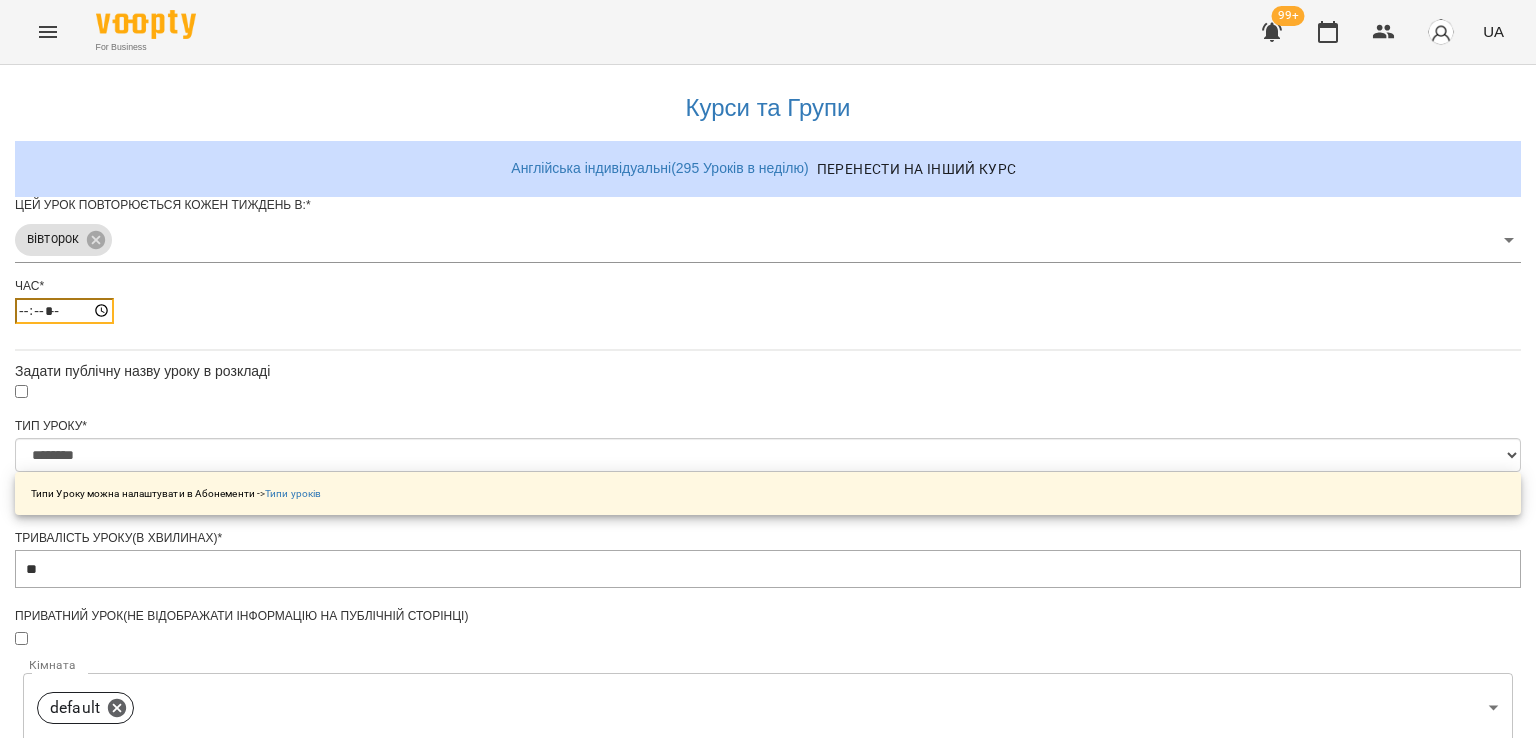 type on "*****" 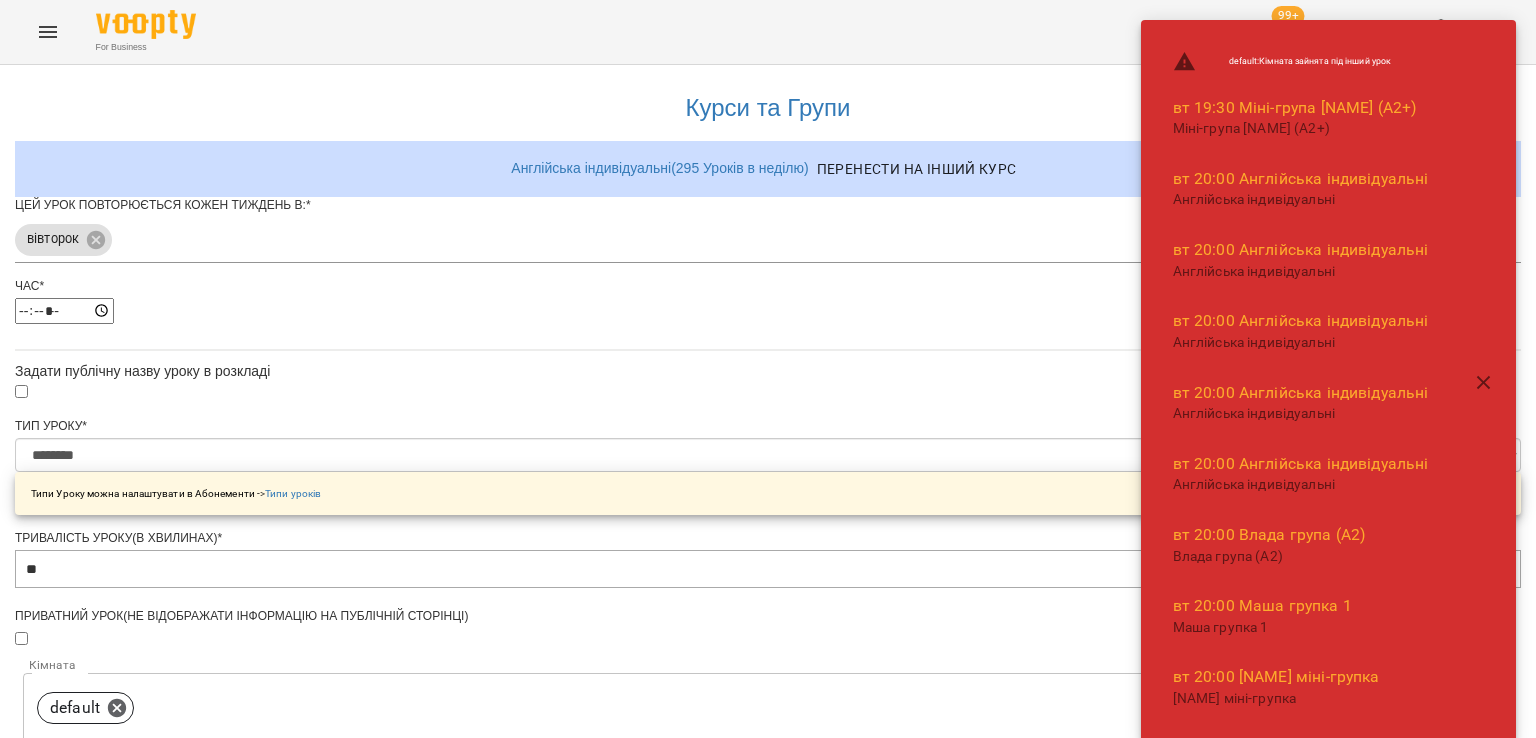 click on "**********" at bounding box center [768, 745] 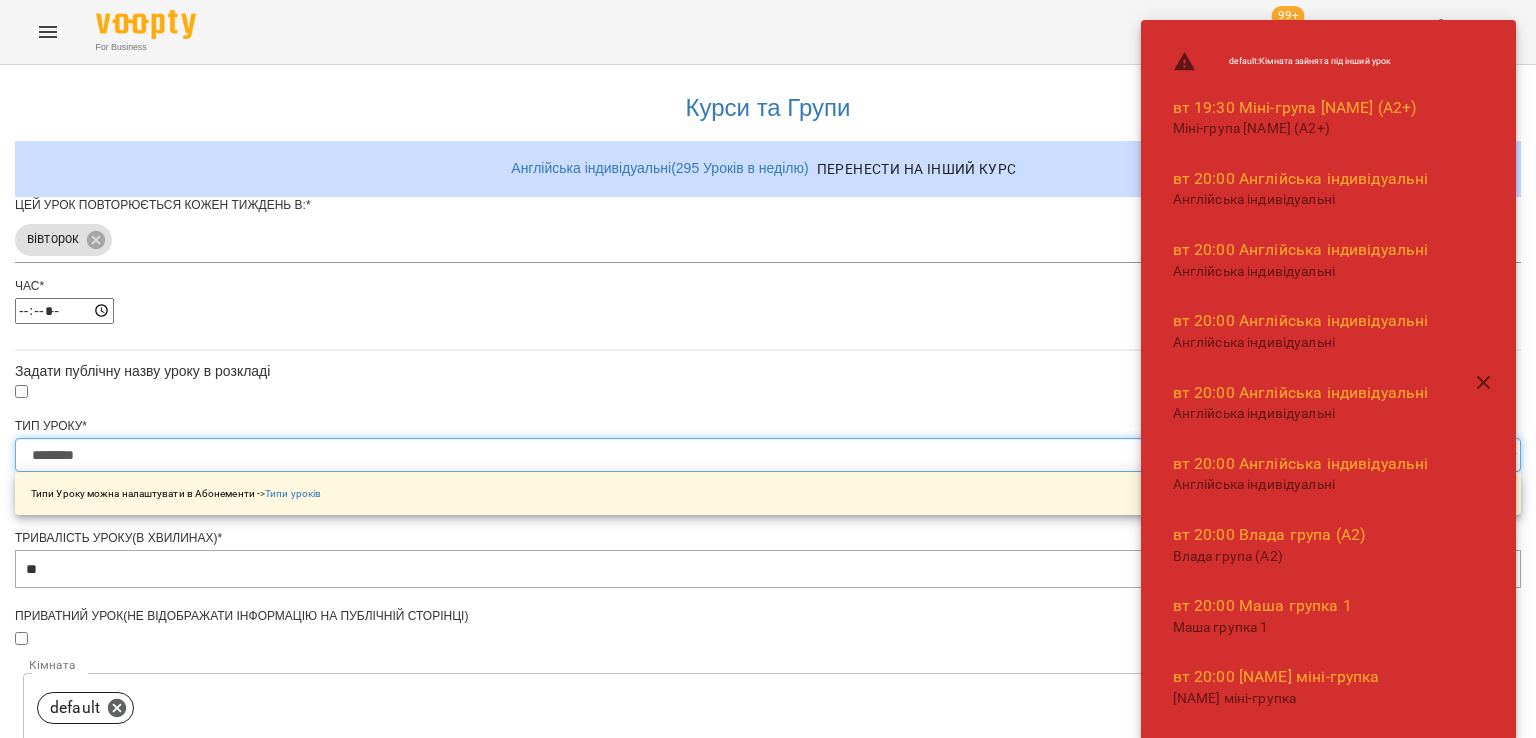 click on "**********" at bounding box center [768, 455] 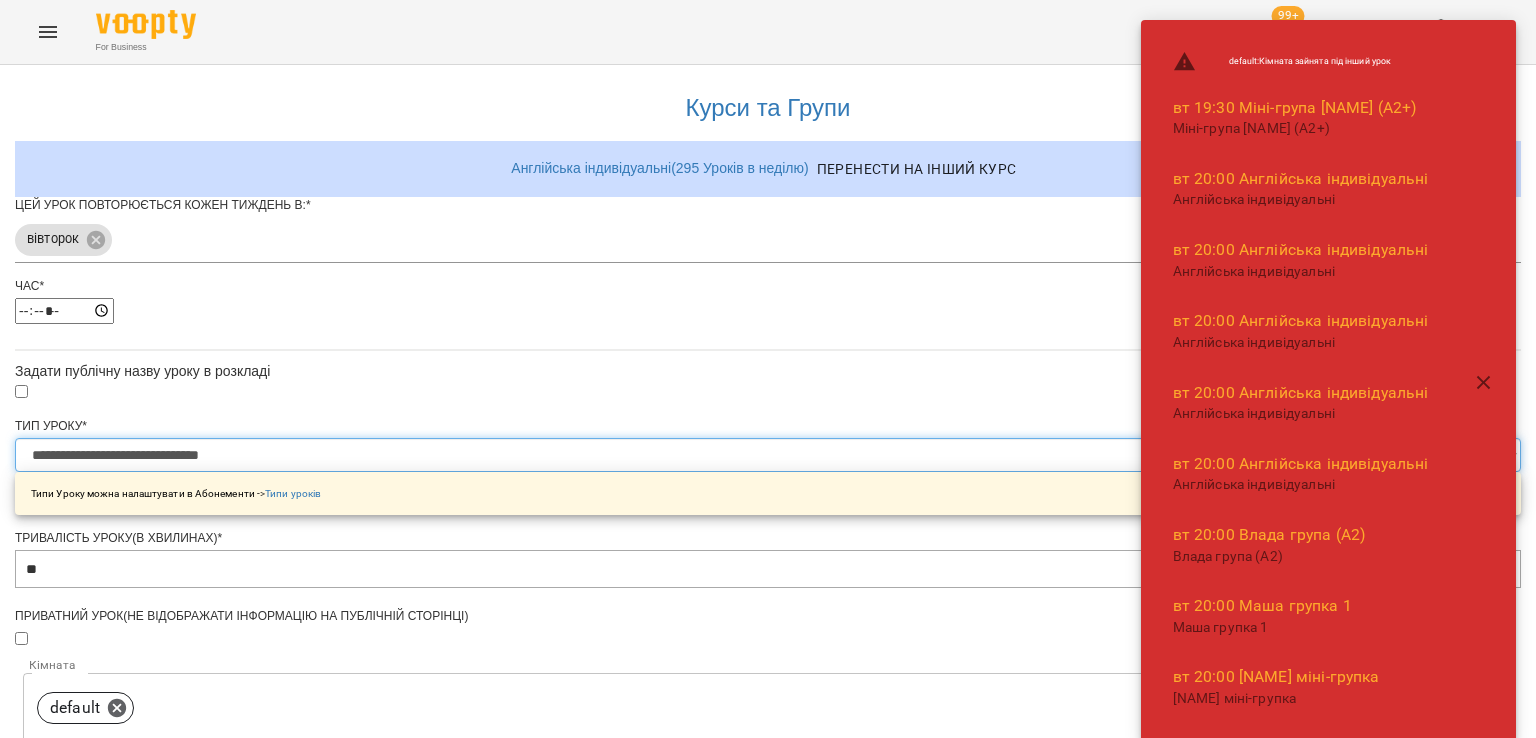 click on "**********" at bounding box center [768, 455] 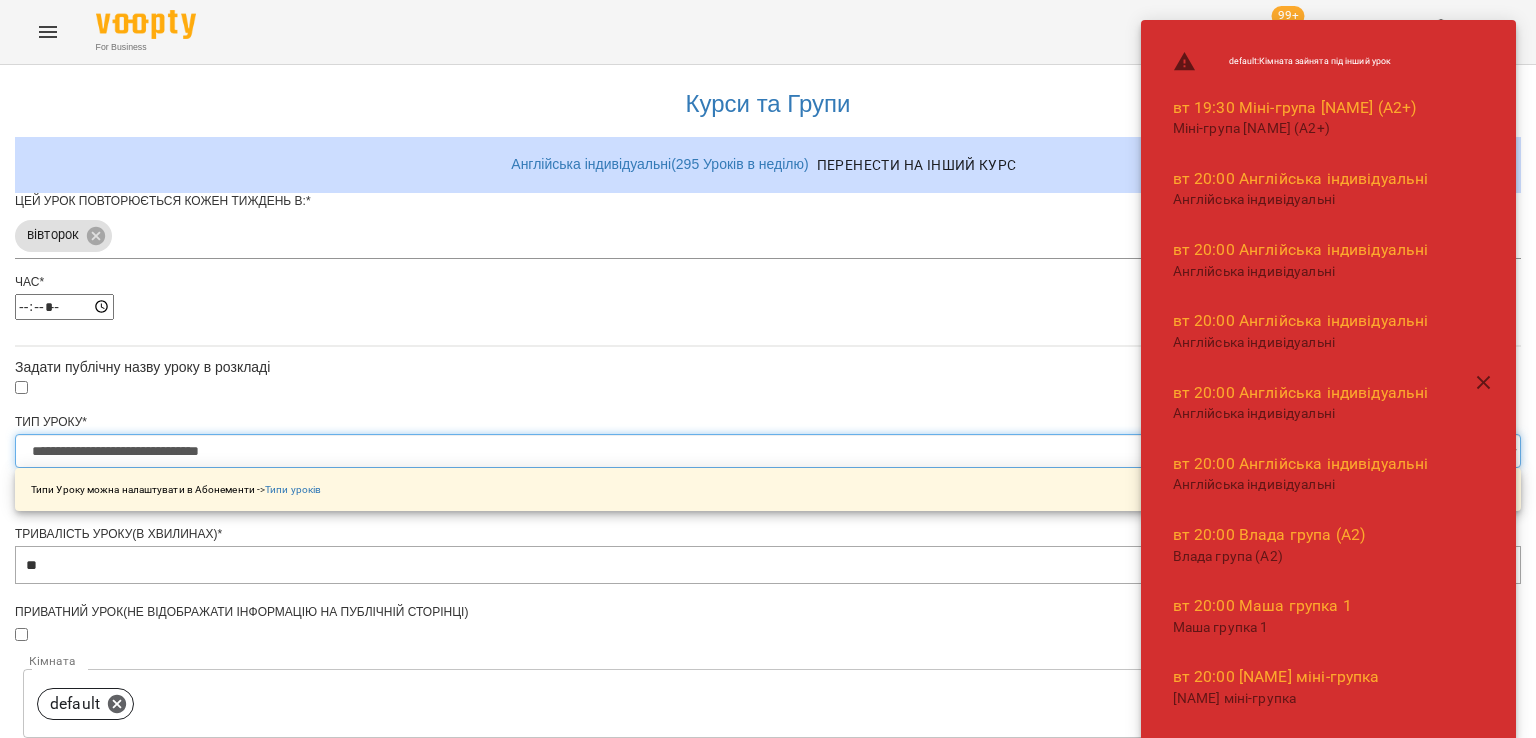 scroll, scrollTop: 400, scrollLeft: 0, axis: vertical 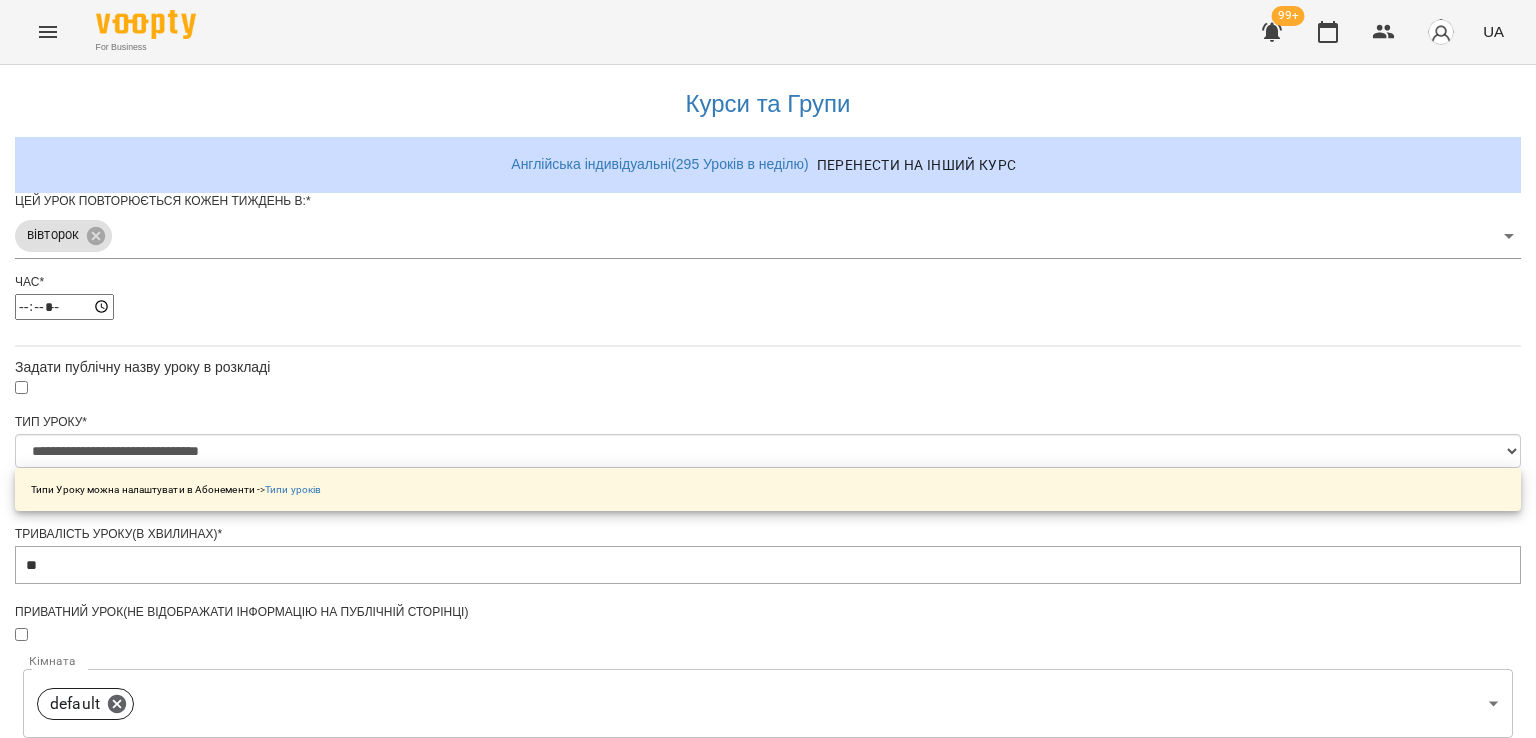 click on "**********" at bounding box center (768, 644) 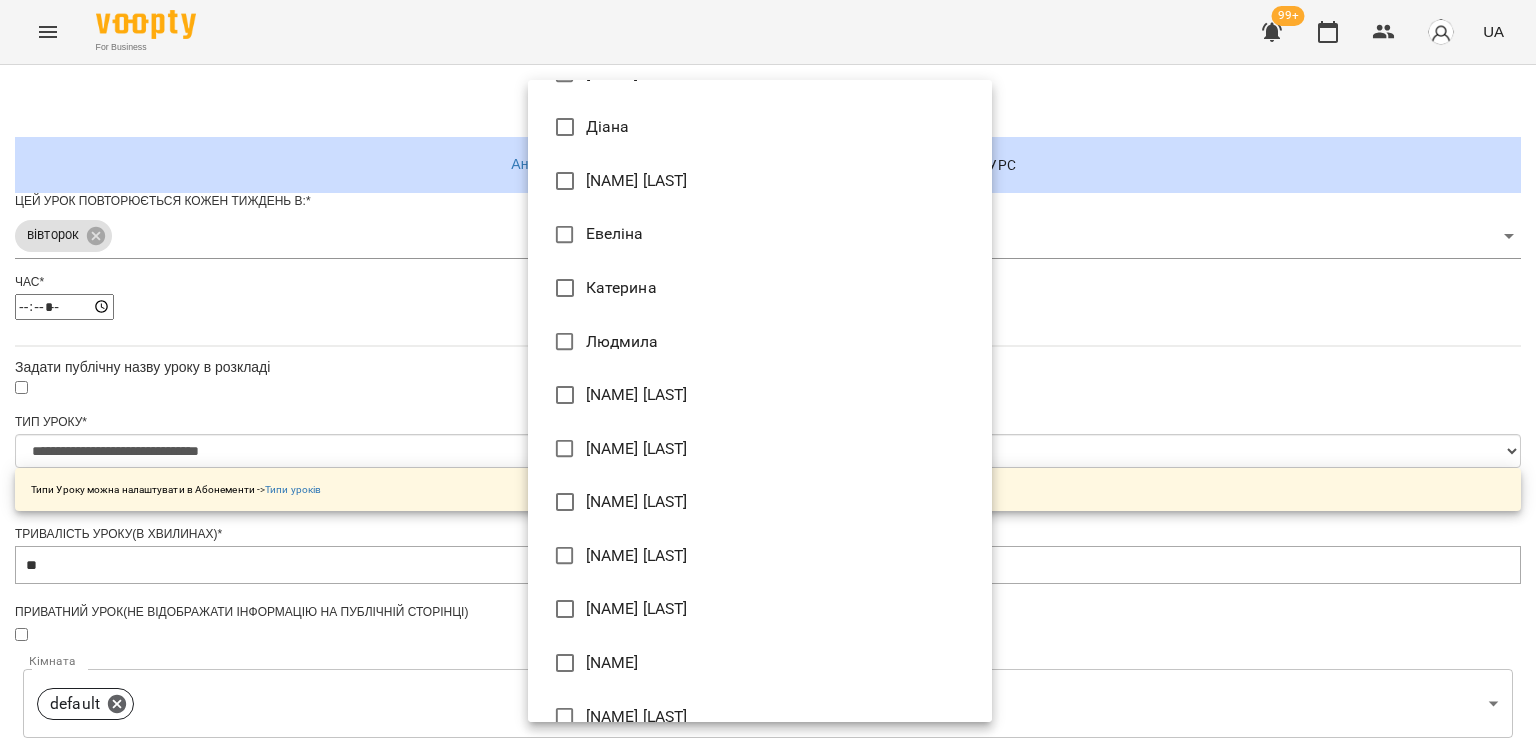 scroll, scrollTop: 392, scrollLeft: 0, axis: vertical 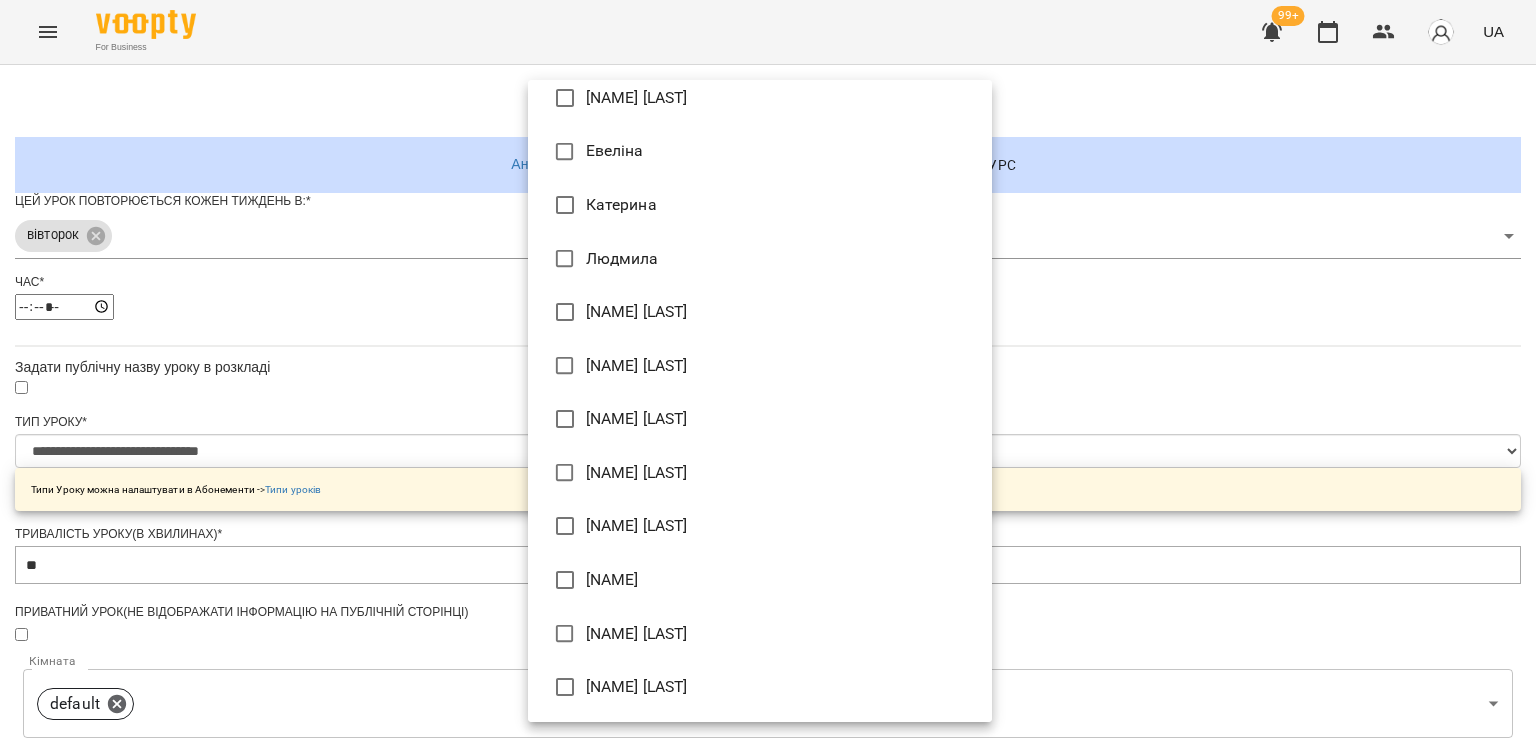 click on "Христя Петрюк" at bounding box center [760, 687] 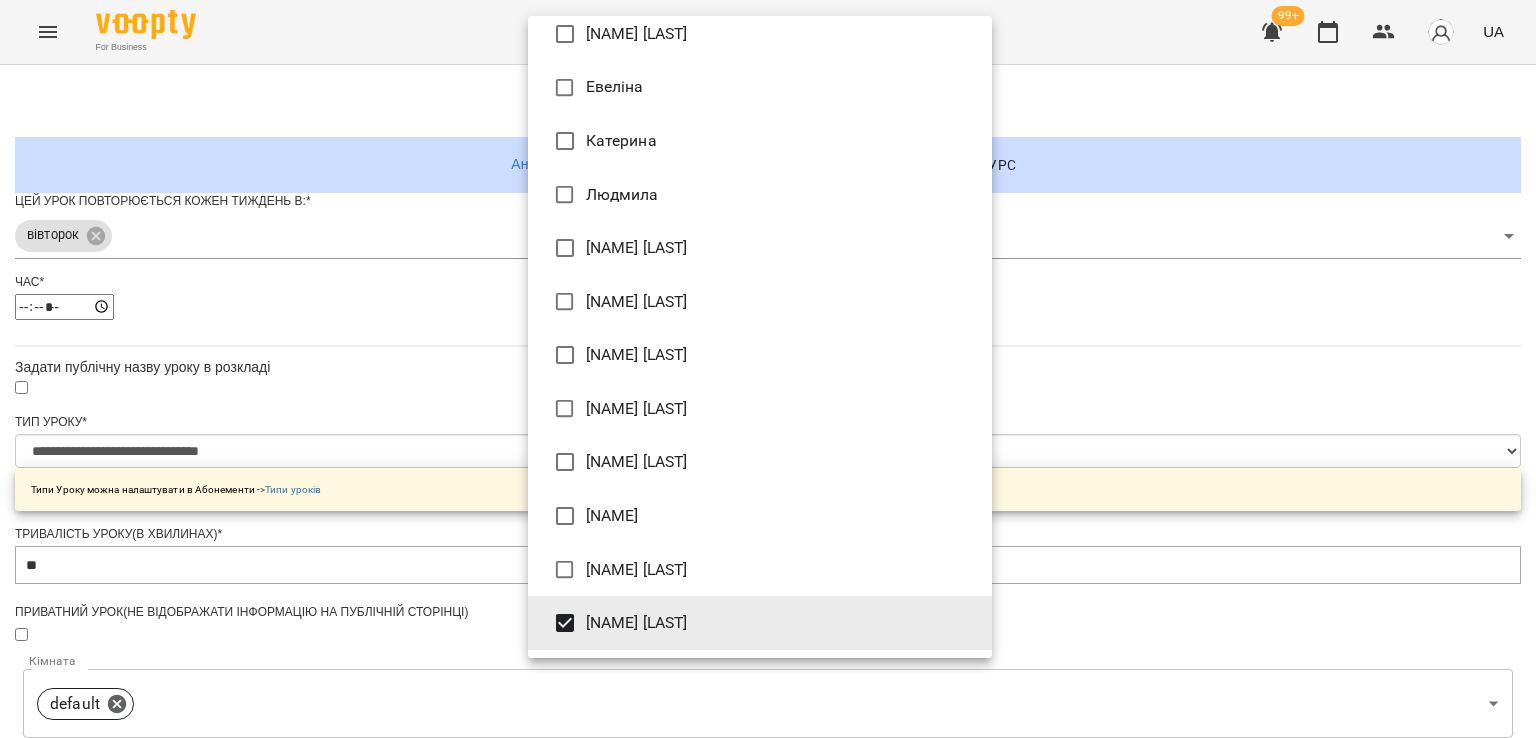 click at bounding box center (768, 369) 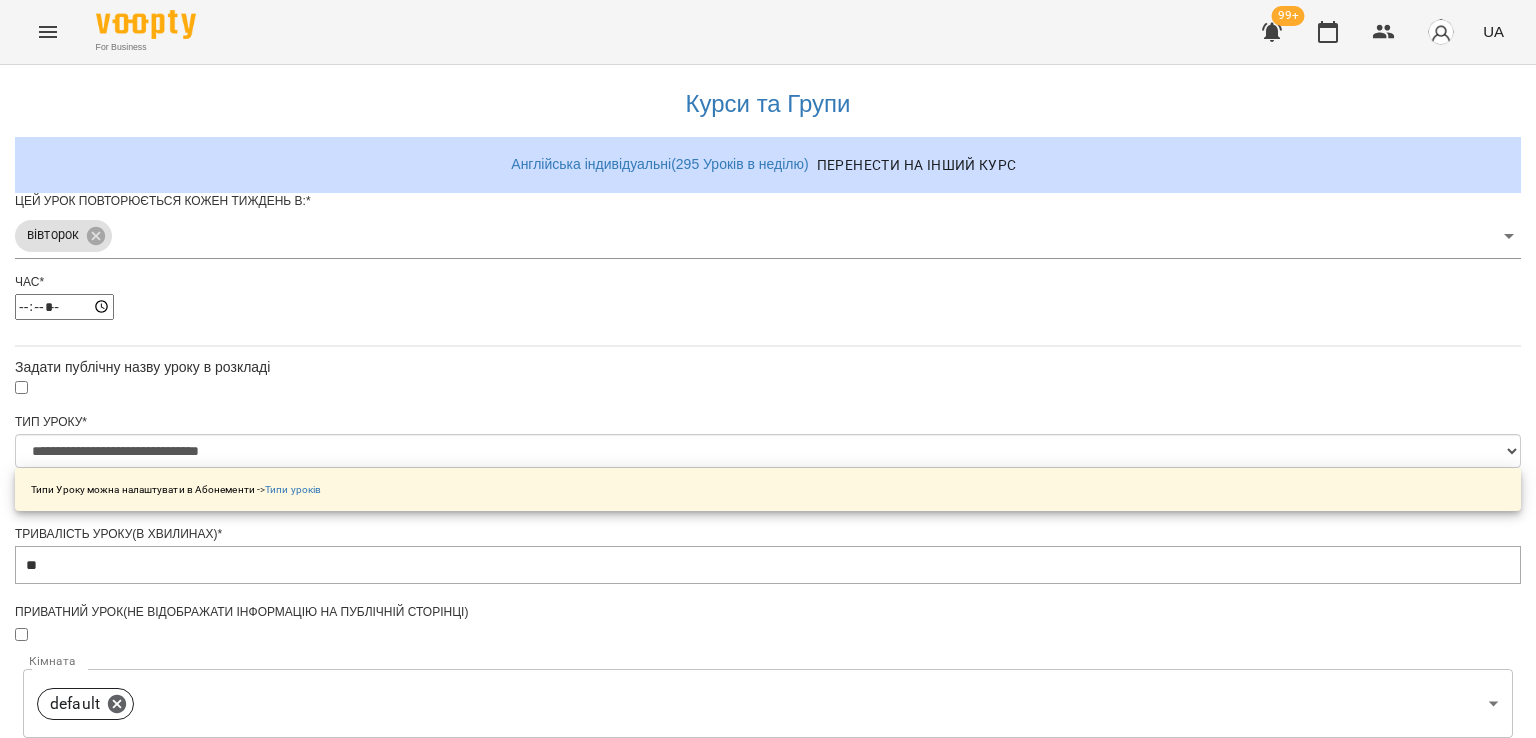scroll, scrollTop: 703, scrollLeft: 0, axis: vertical 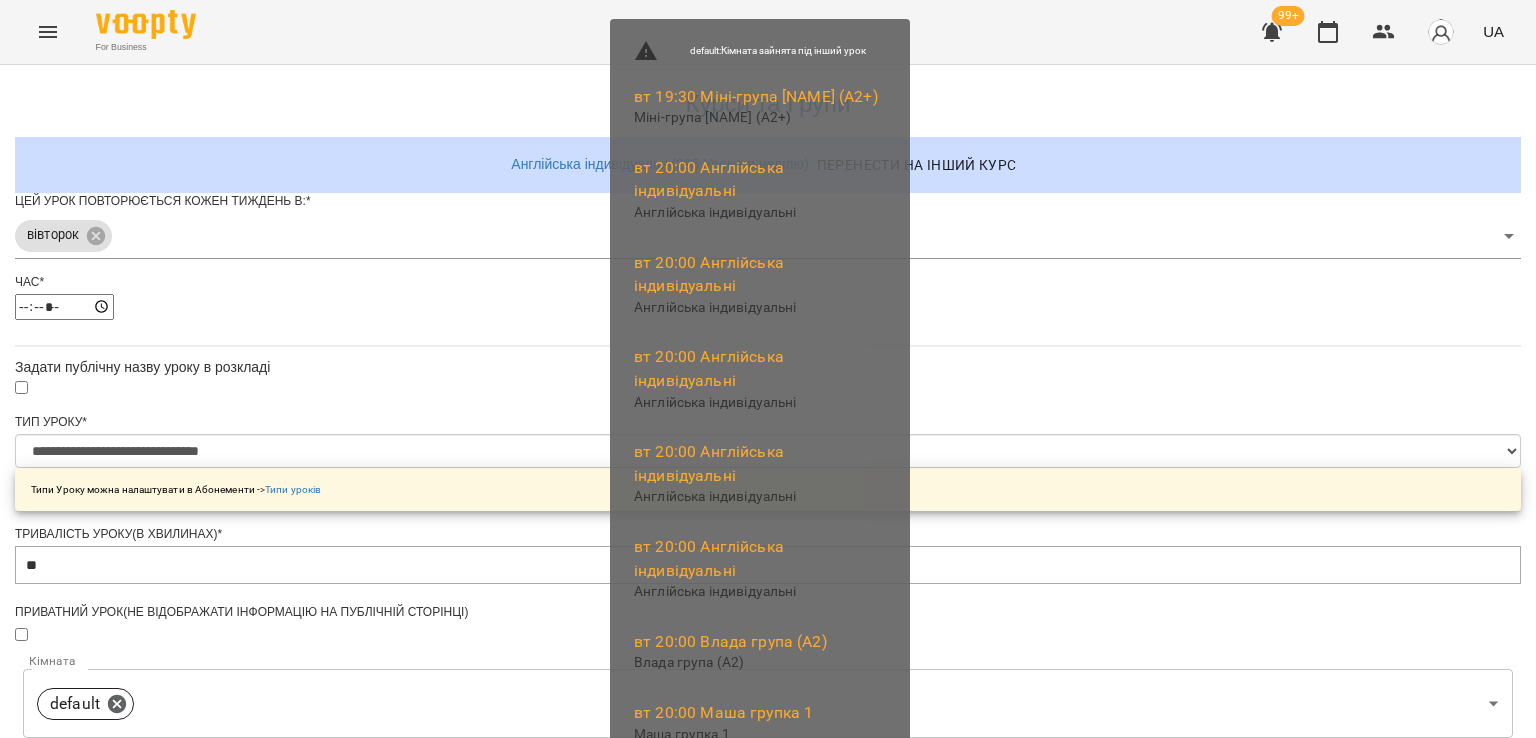 click on "Зберегти" at bounding box center (768, 1272) 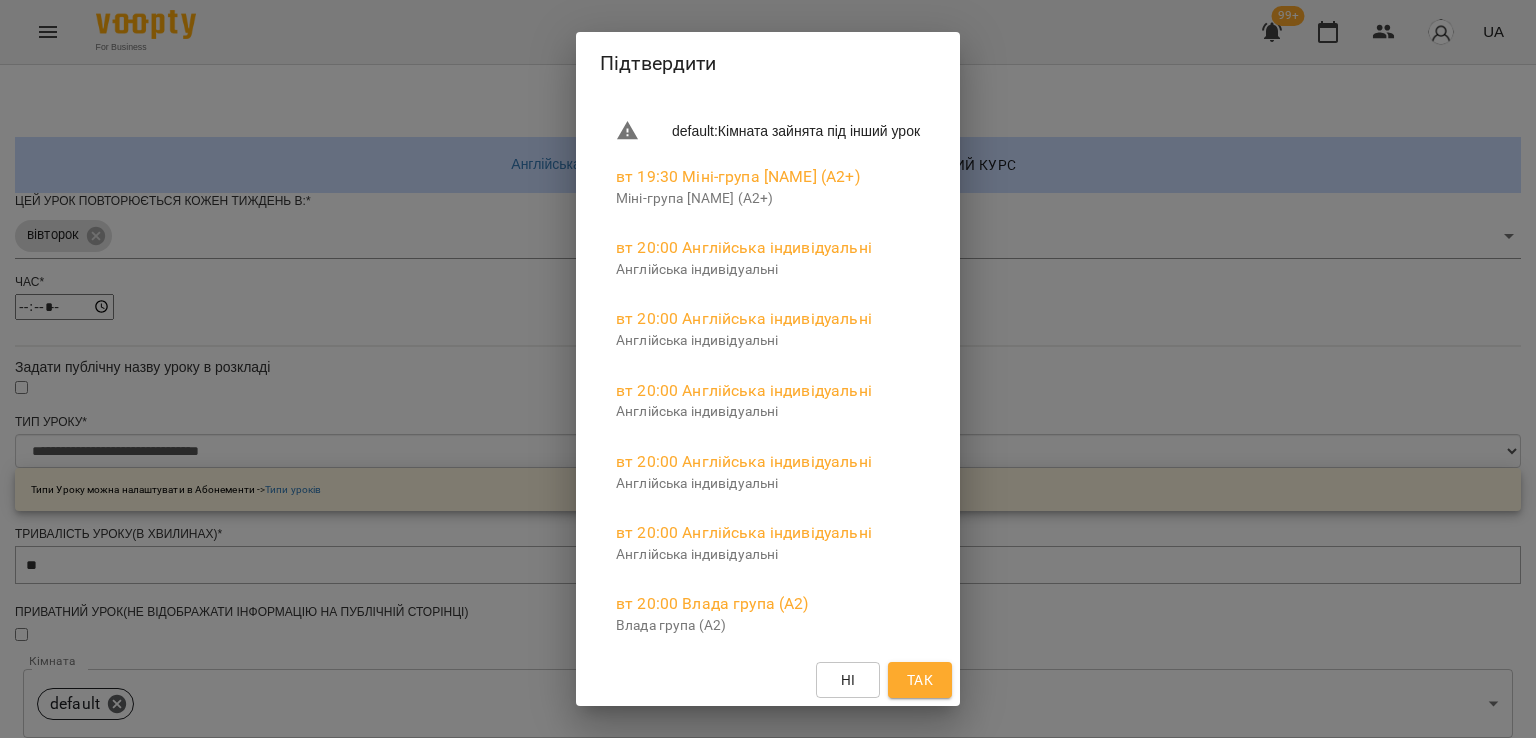 click on "Так" at bounding box center [920, 680] 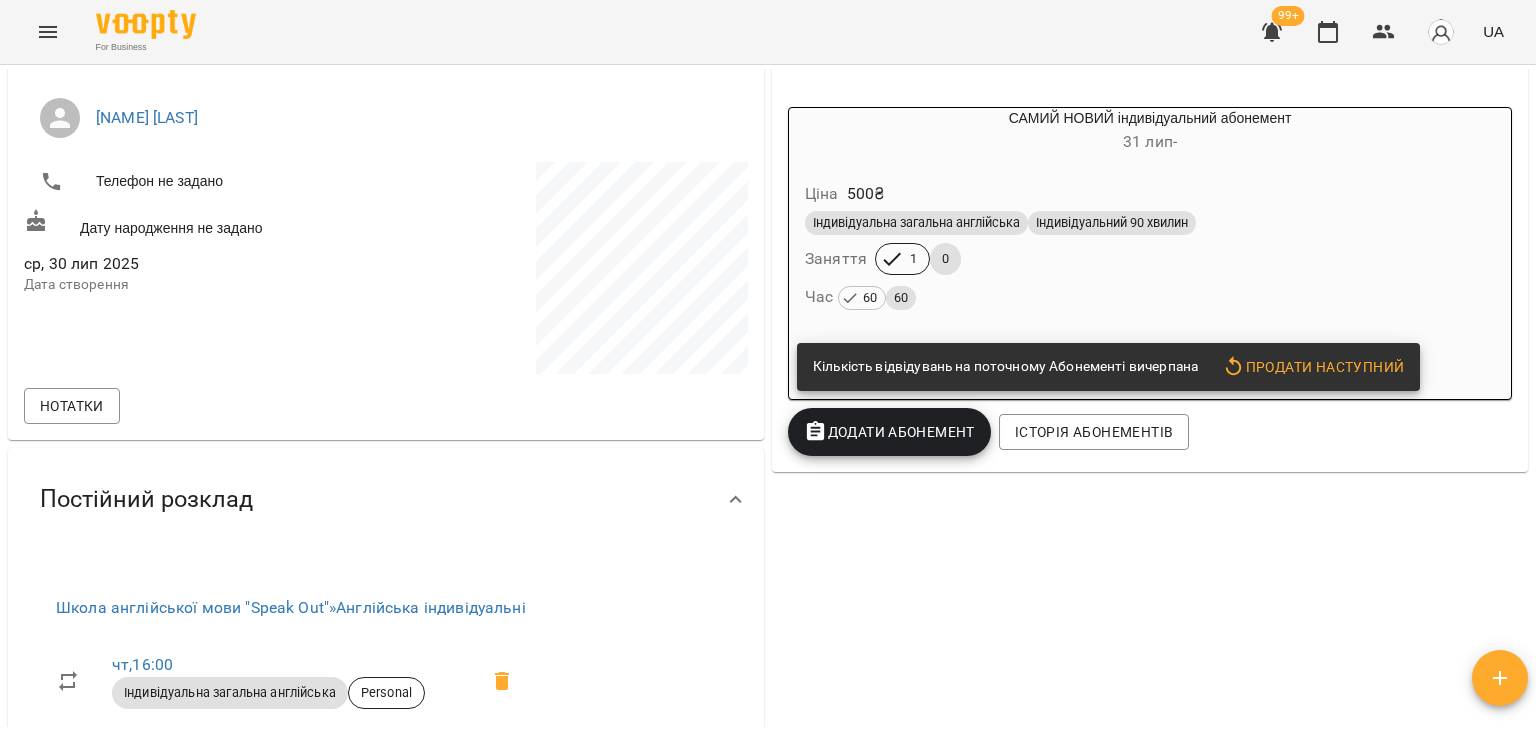 scroll, scrollTop: 0, scrollLeft: 0, axis: both 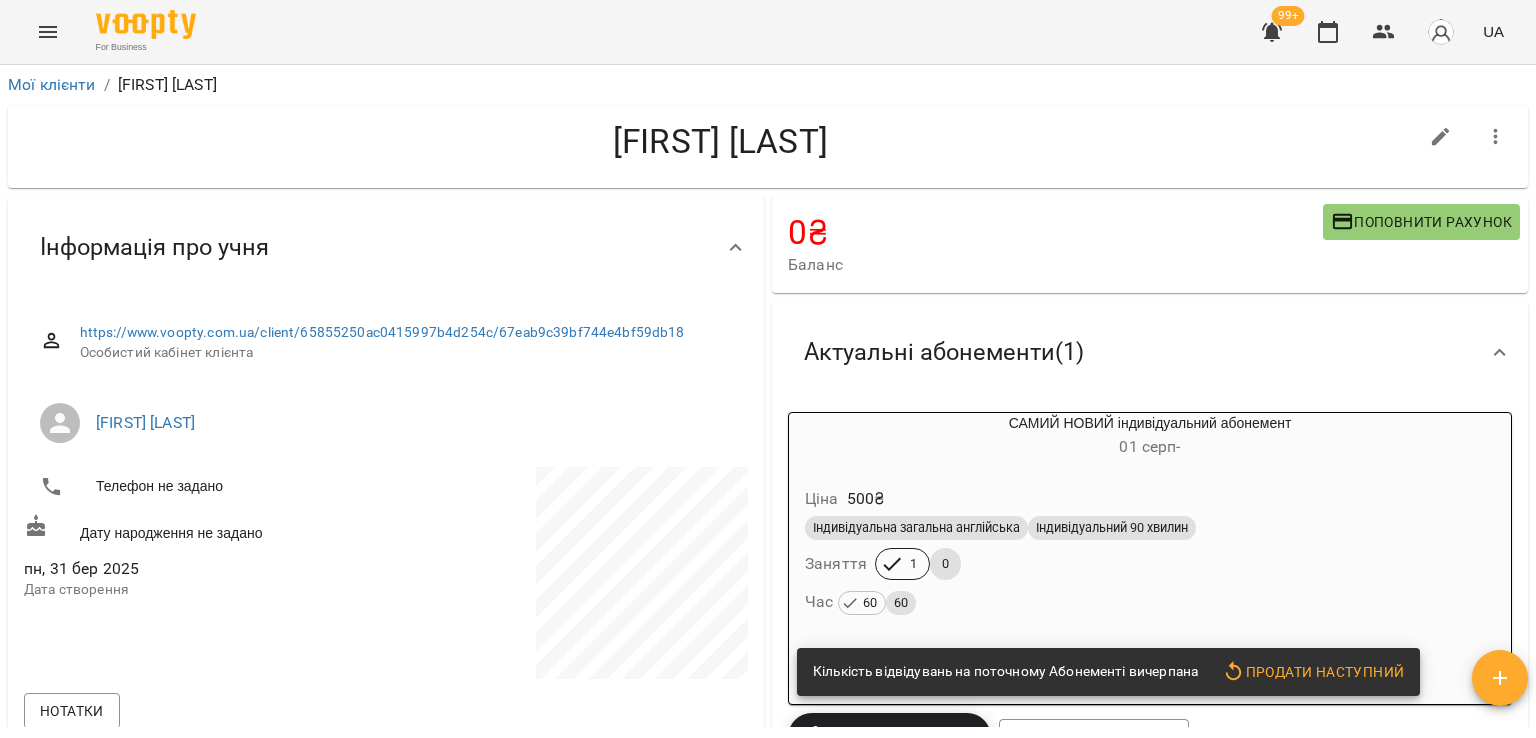 click on "Ціна 500 ₴ Індивідуальна загальна англійська Індивідуальний 90 хвилин Заняття 1 0 Час 60 60" at bounding box center [1150, 554] 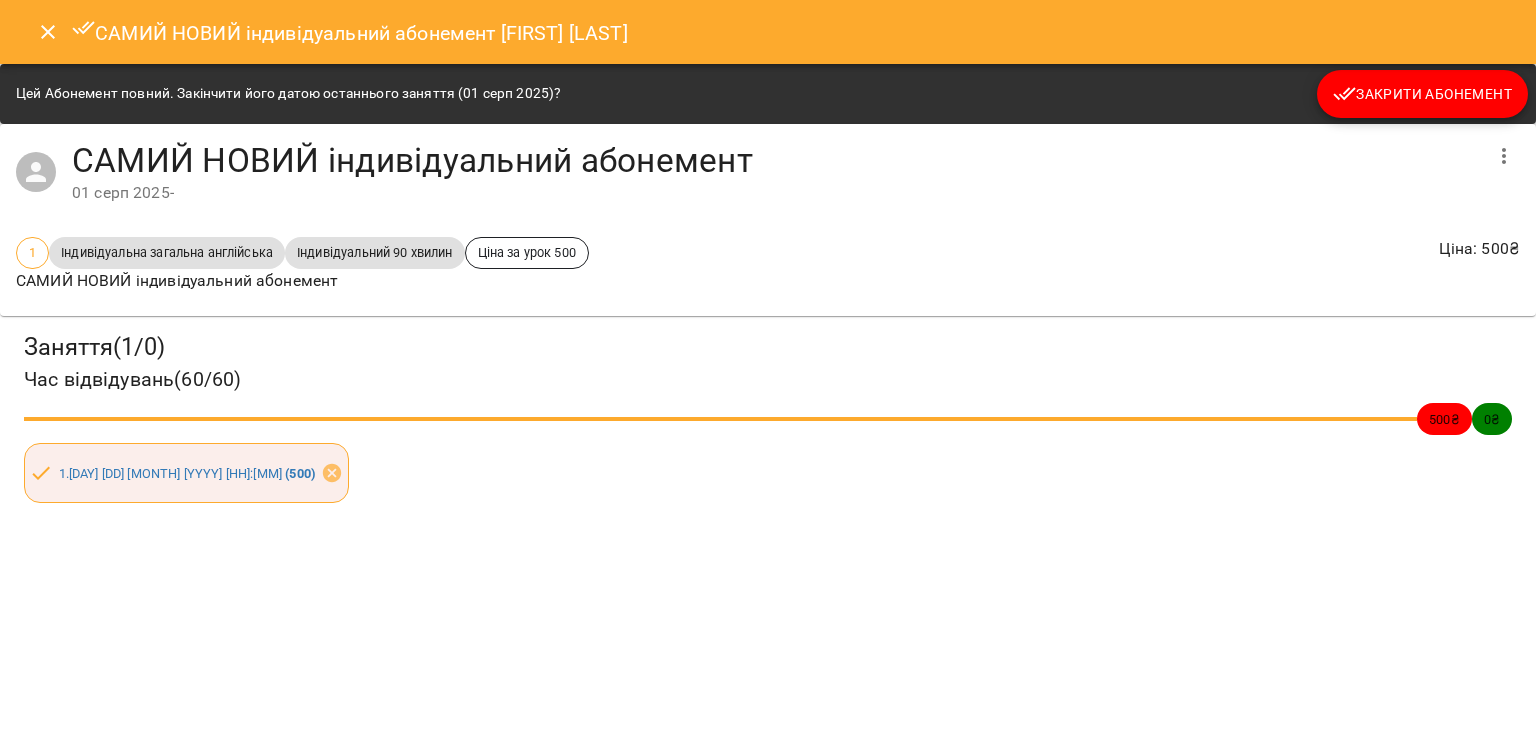 click on "Закрити Абонемент" at bounding box center [1422, 94] 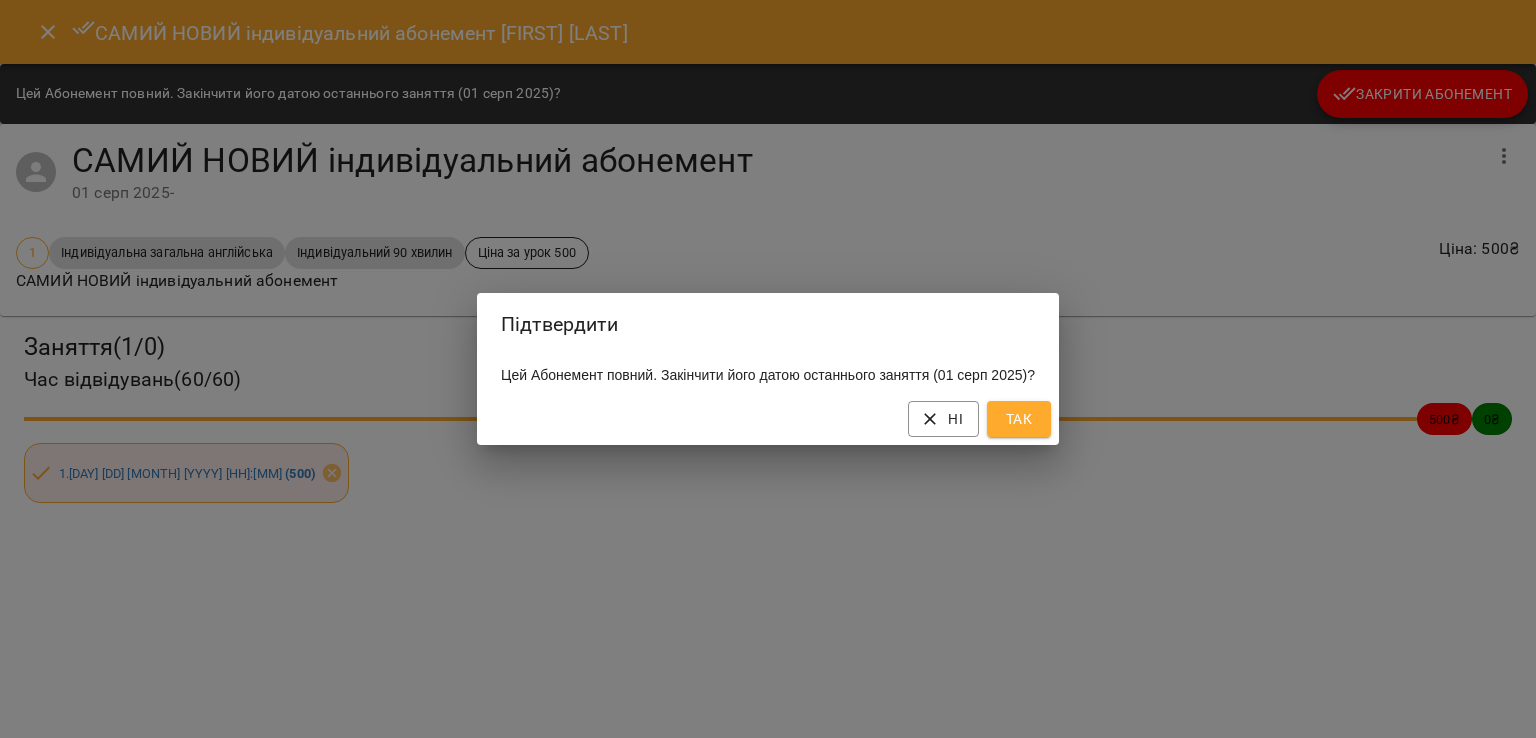 click on "Так" at bounding box center (1019, 419) 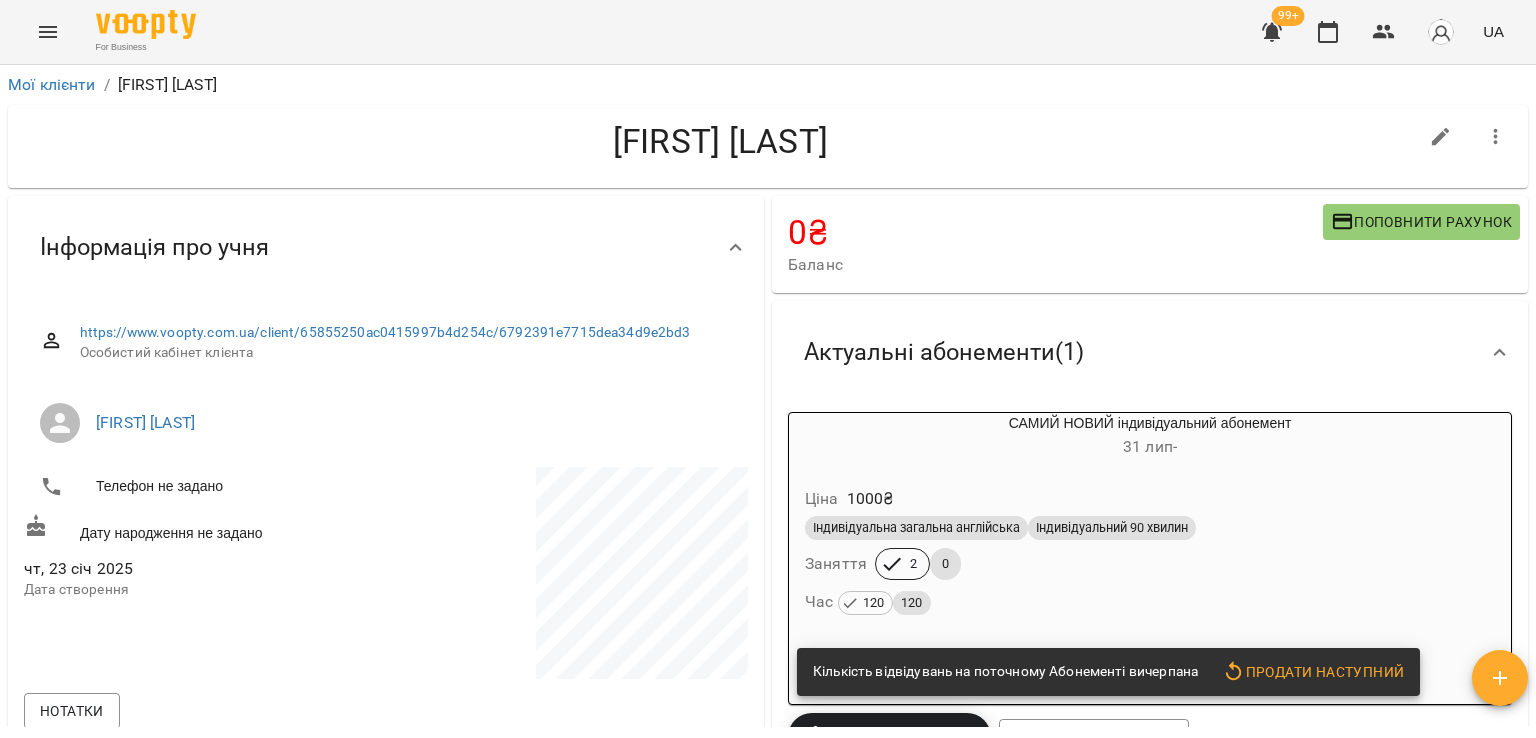 scroll, scrollTop: 0, scrollLeft: 0, axis: both 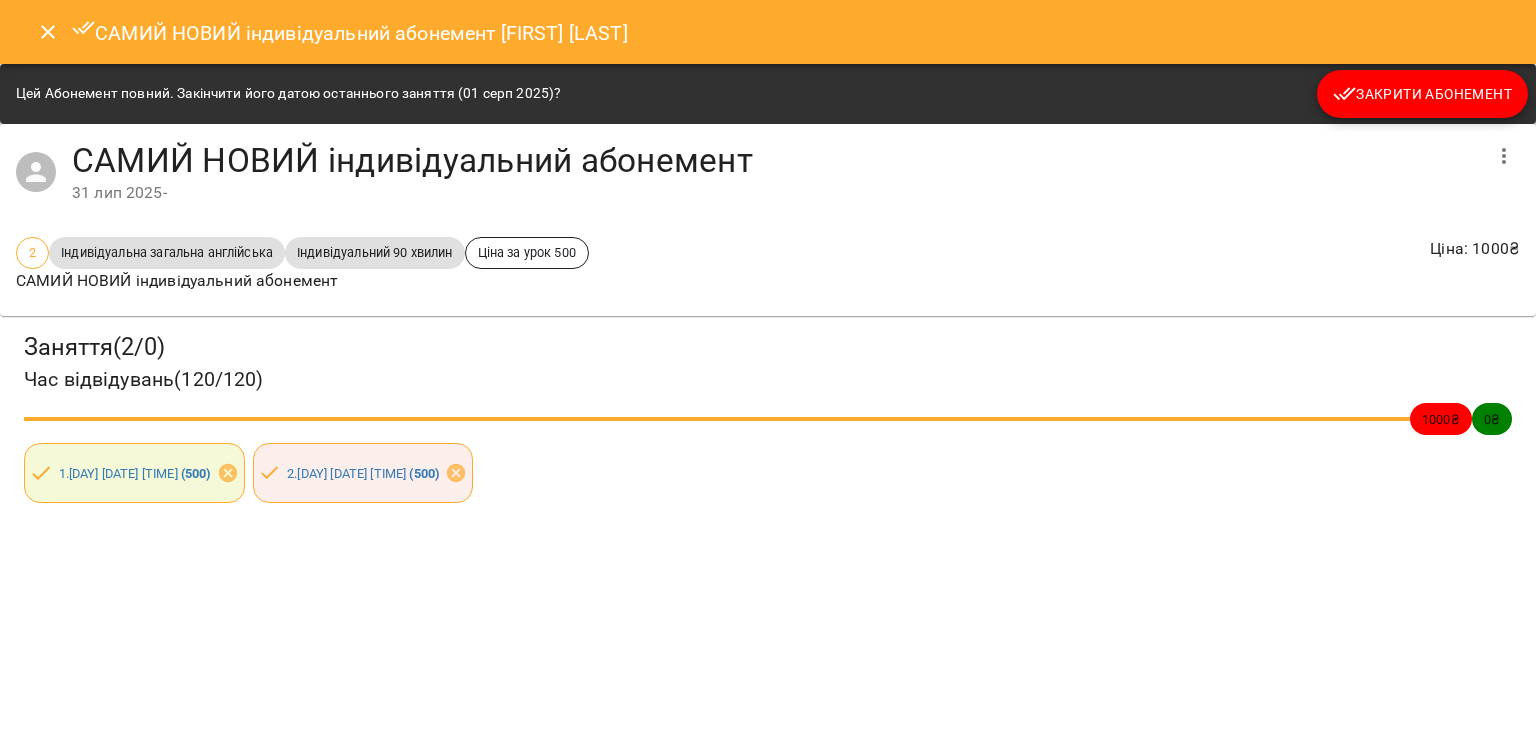 click on "Закрити Абонемент" at bounding box center (1422, 94) 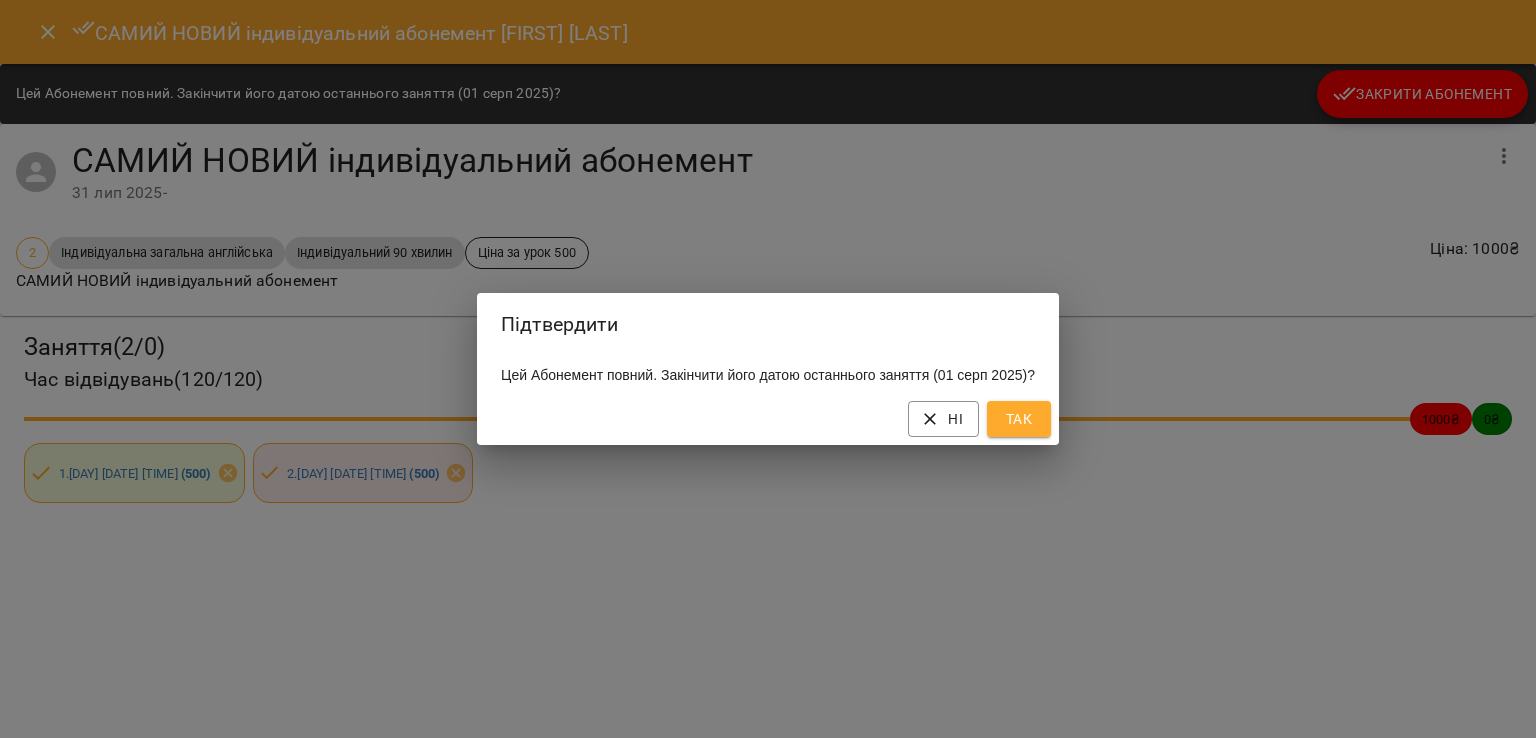 click on "Так" at bounding box center [1019, 419] 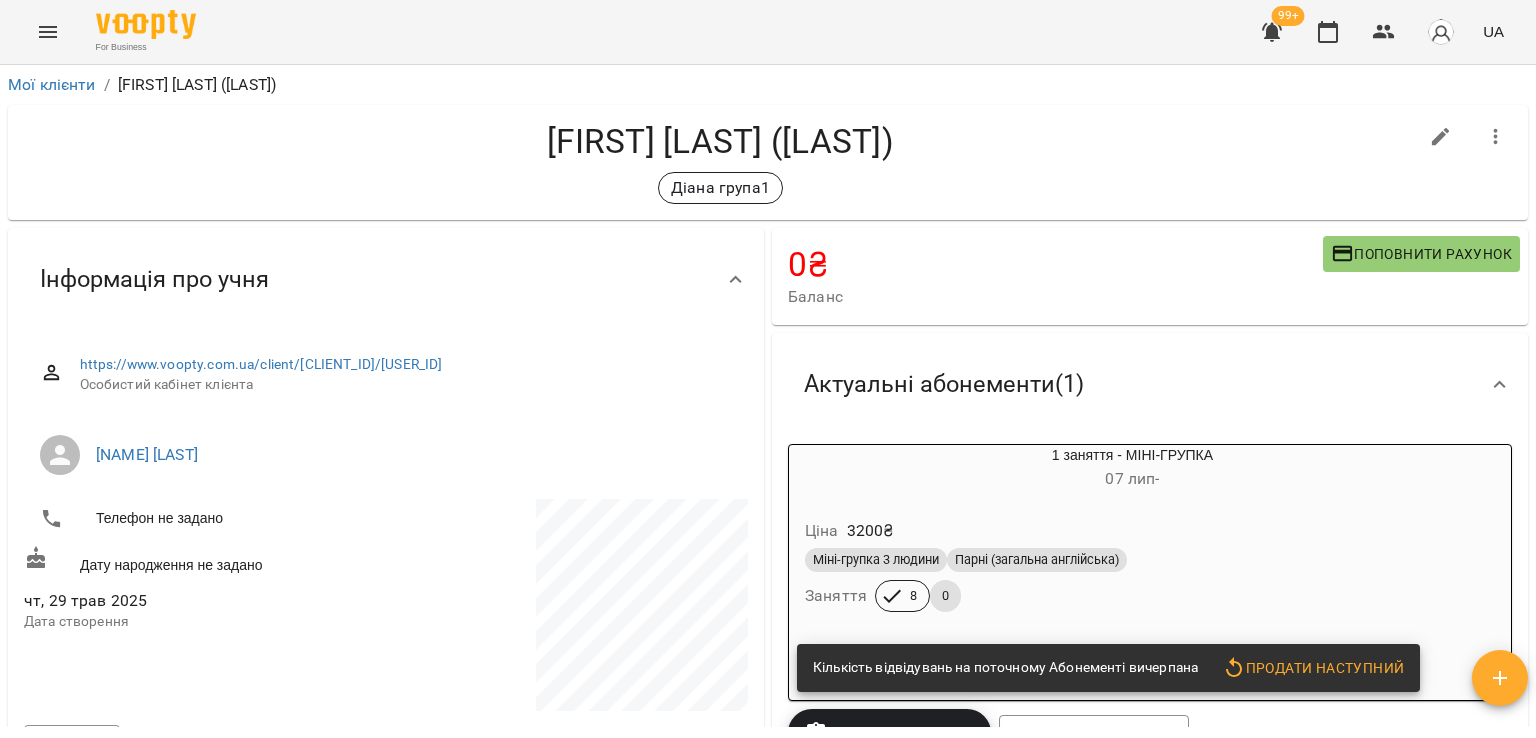 scroll, scrollTop: 0, scrollLeft: 0, axis: both 